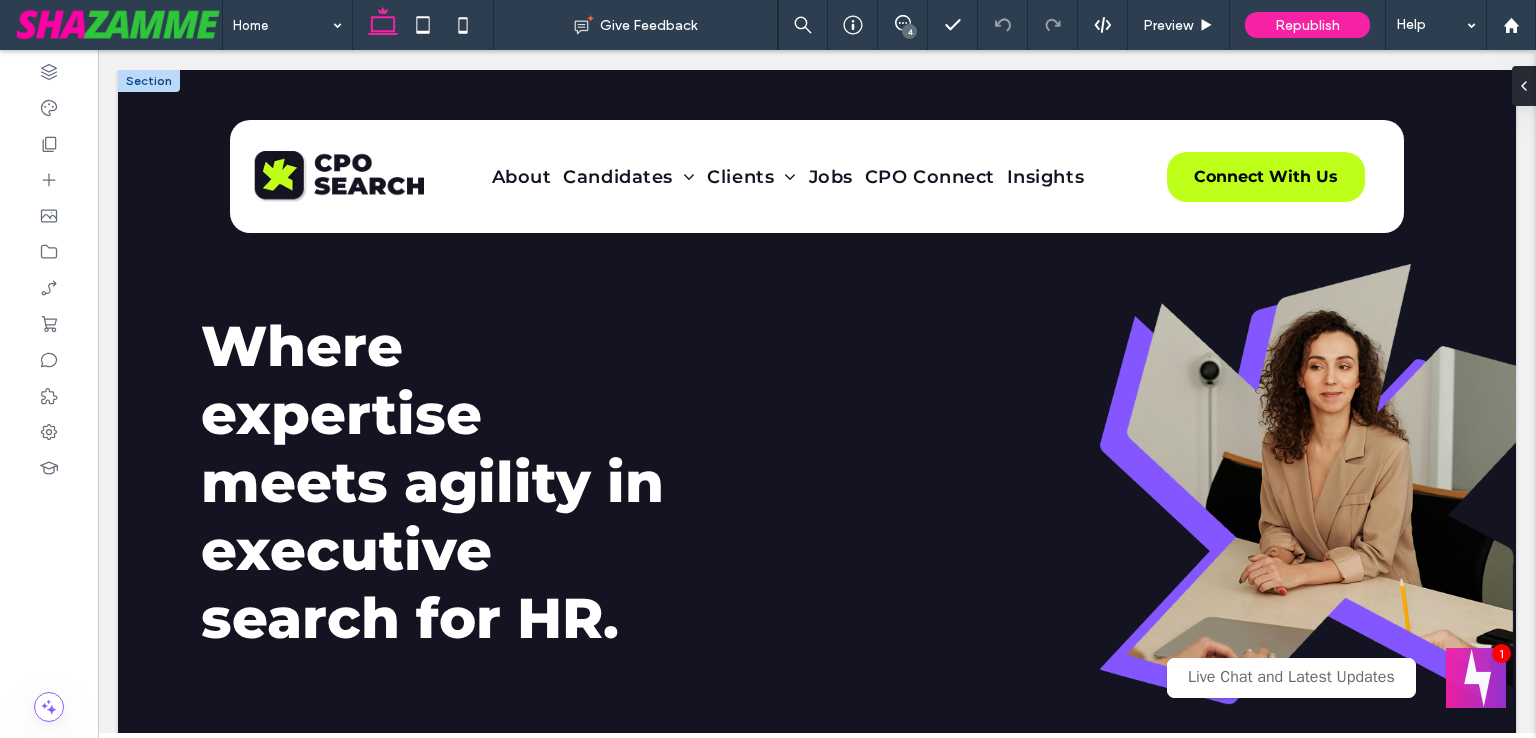 scroll, scrollTop: 0, scrollLeft: 0, axis: both 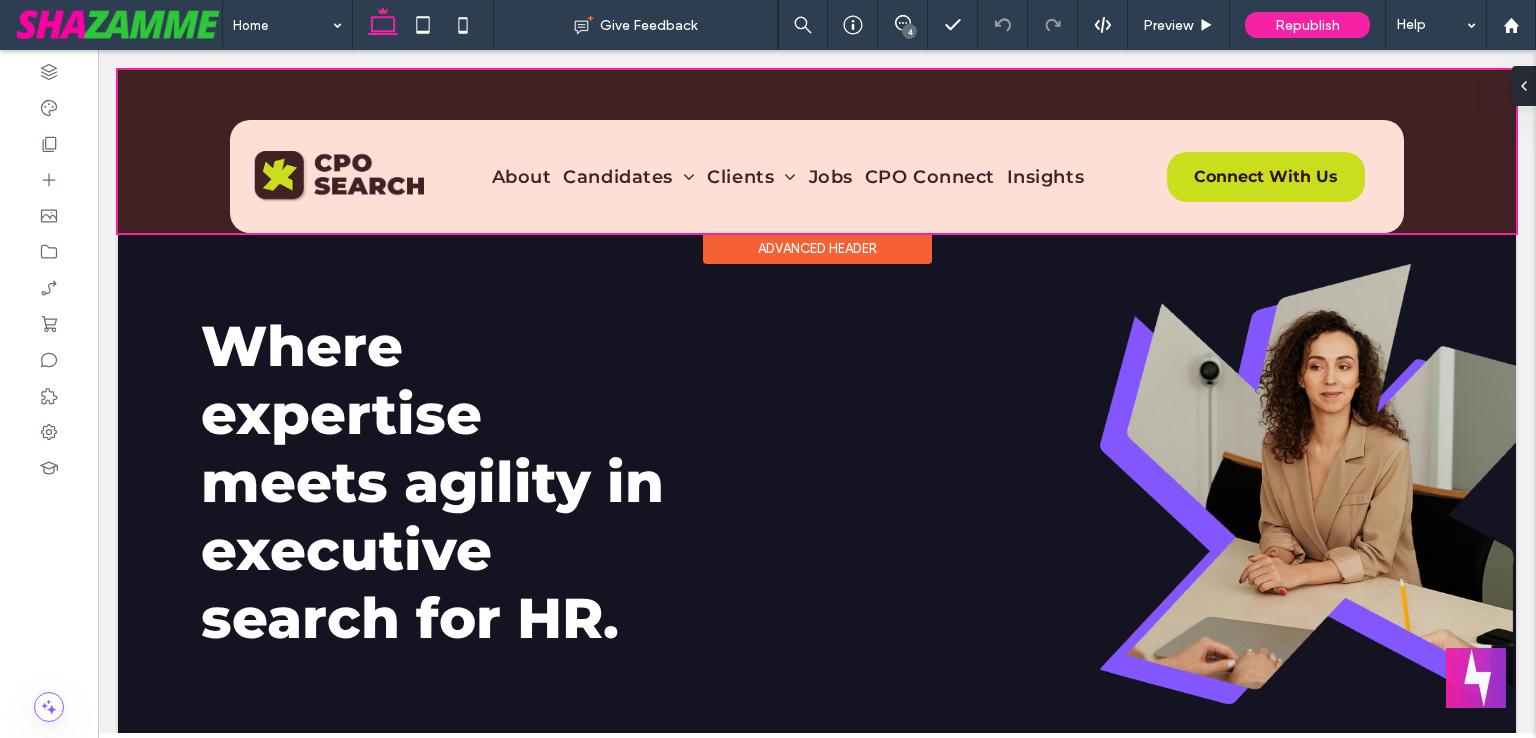 click at bounding box center (817, 151) 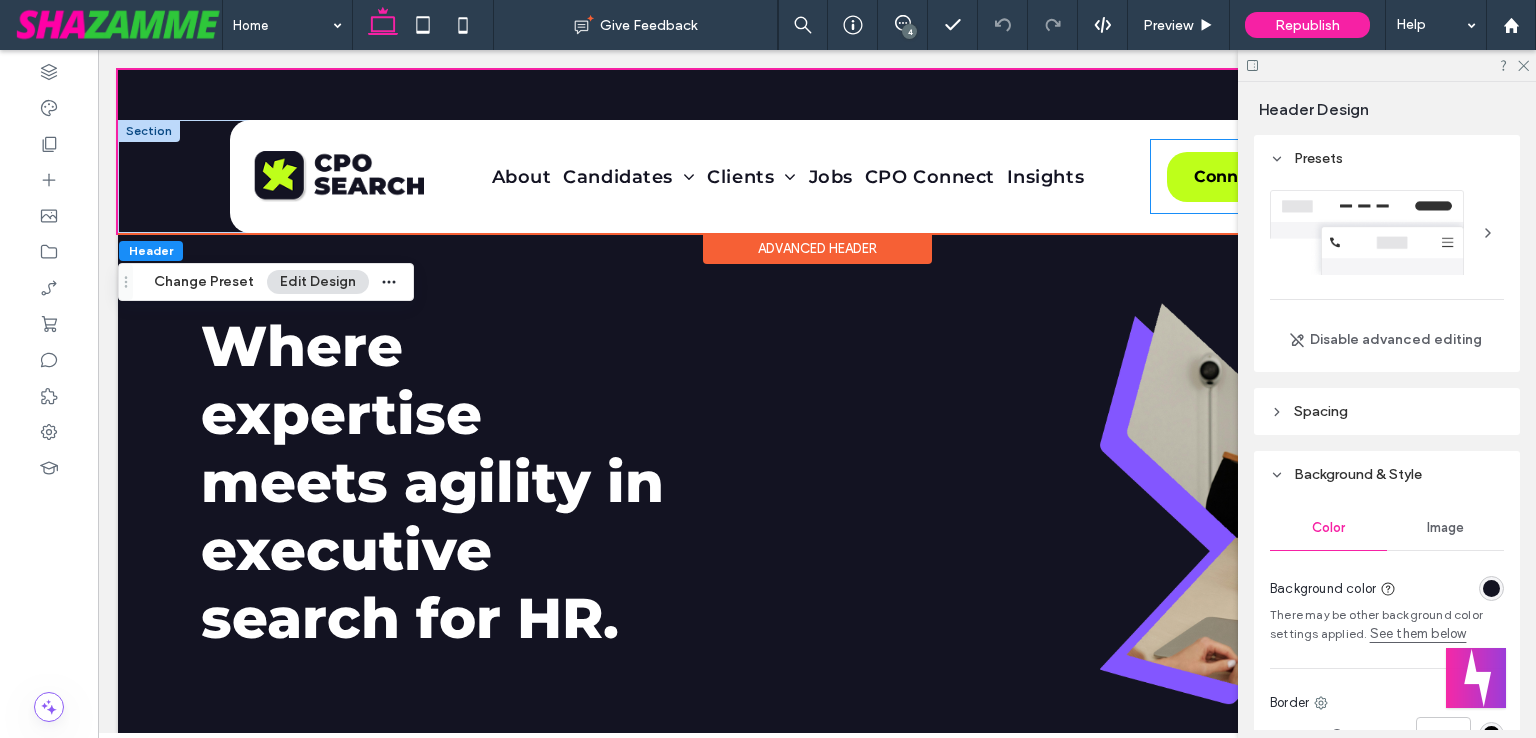 click on "Login
Register
User
Dashboard
Client Portal
Signout
Connect With Us" at bounding box center (1265, 176) 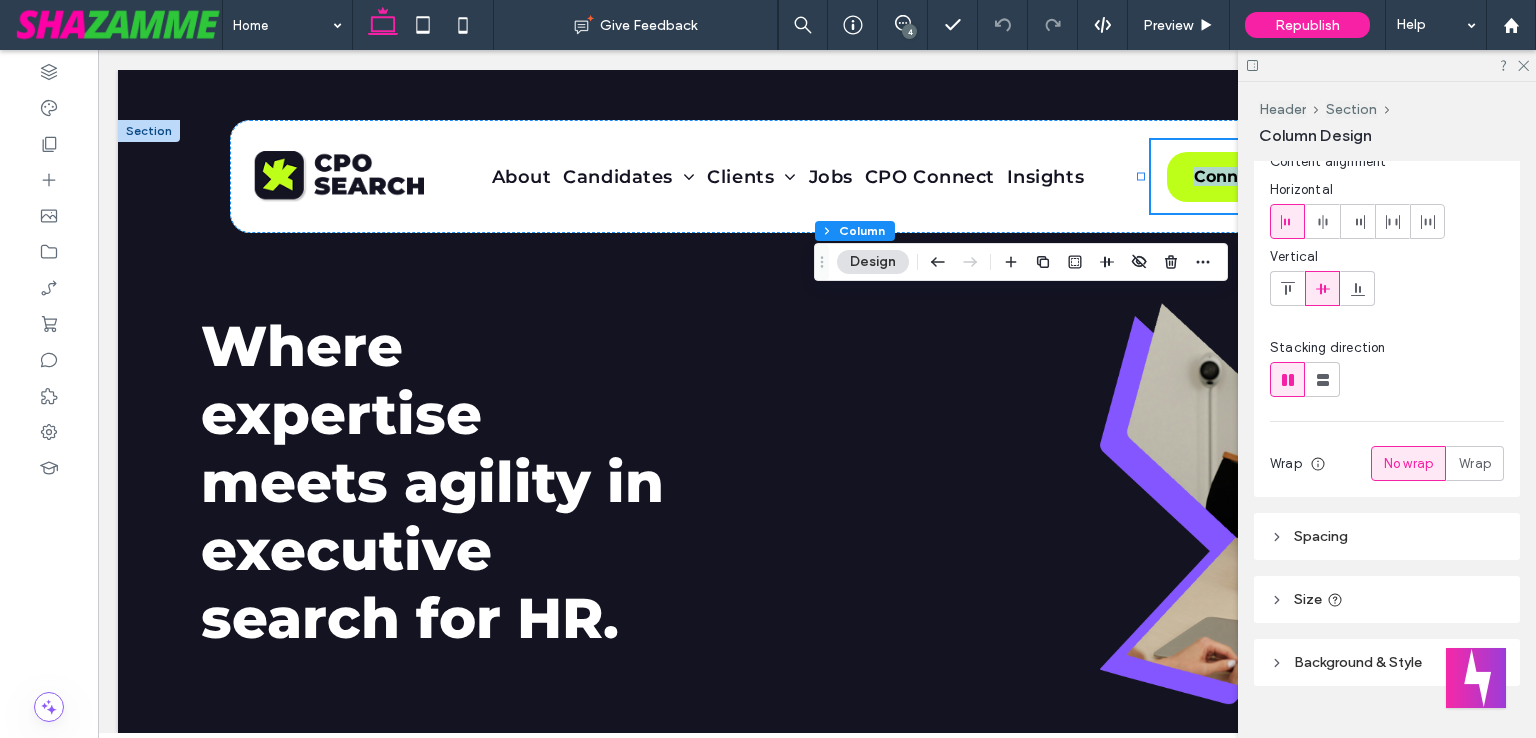 scroll, scrollTop: 99, scrollLeft: 0, axis: vertical 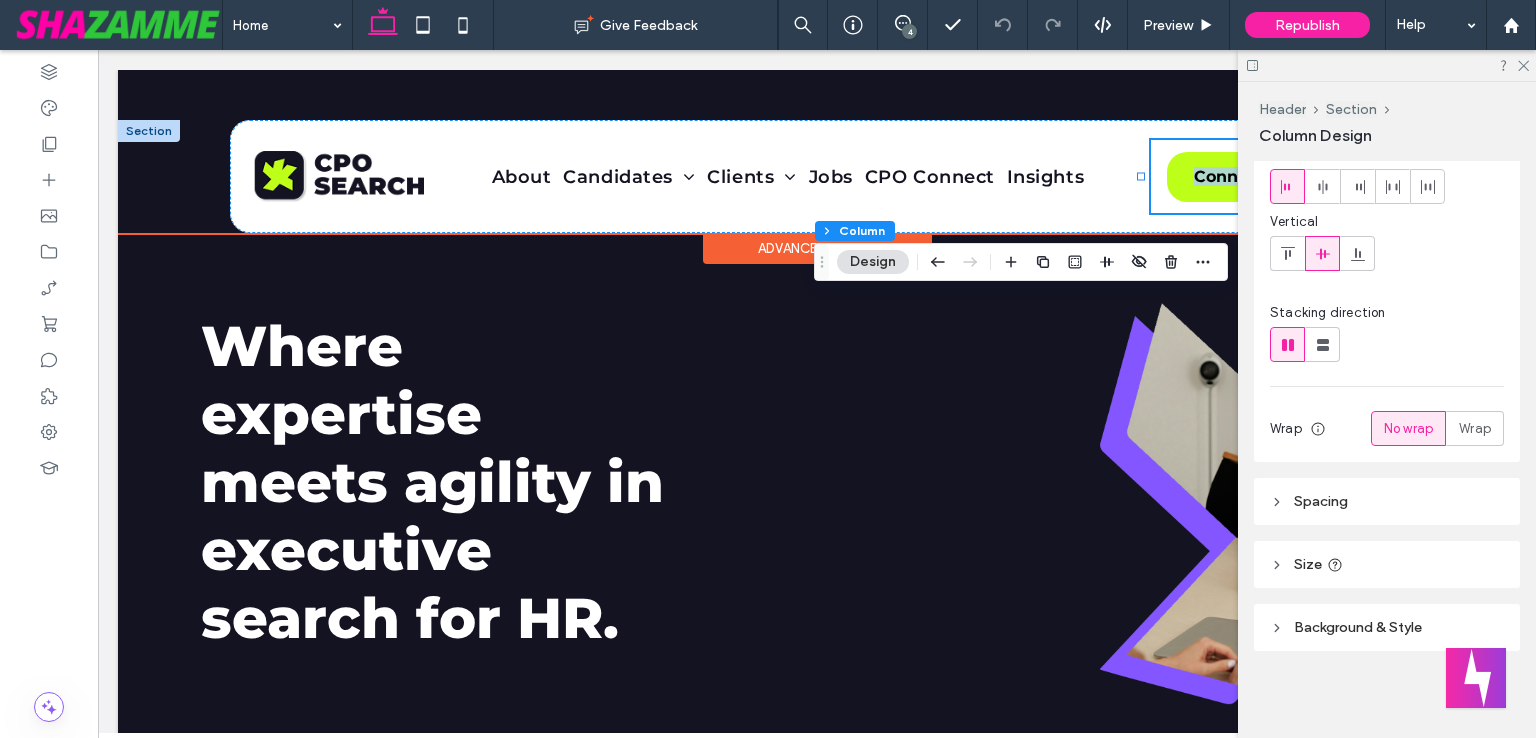 click on "Login
Register
User
Dashboard
Client Portal
Signout
Connect With Us" at bounding box center [1265, 176] 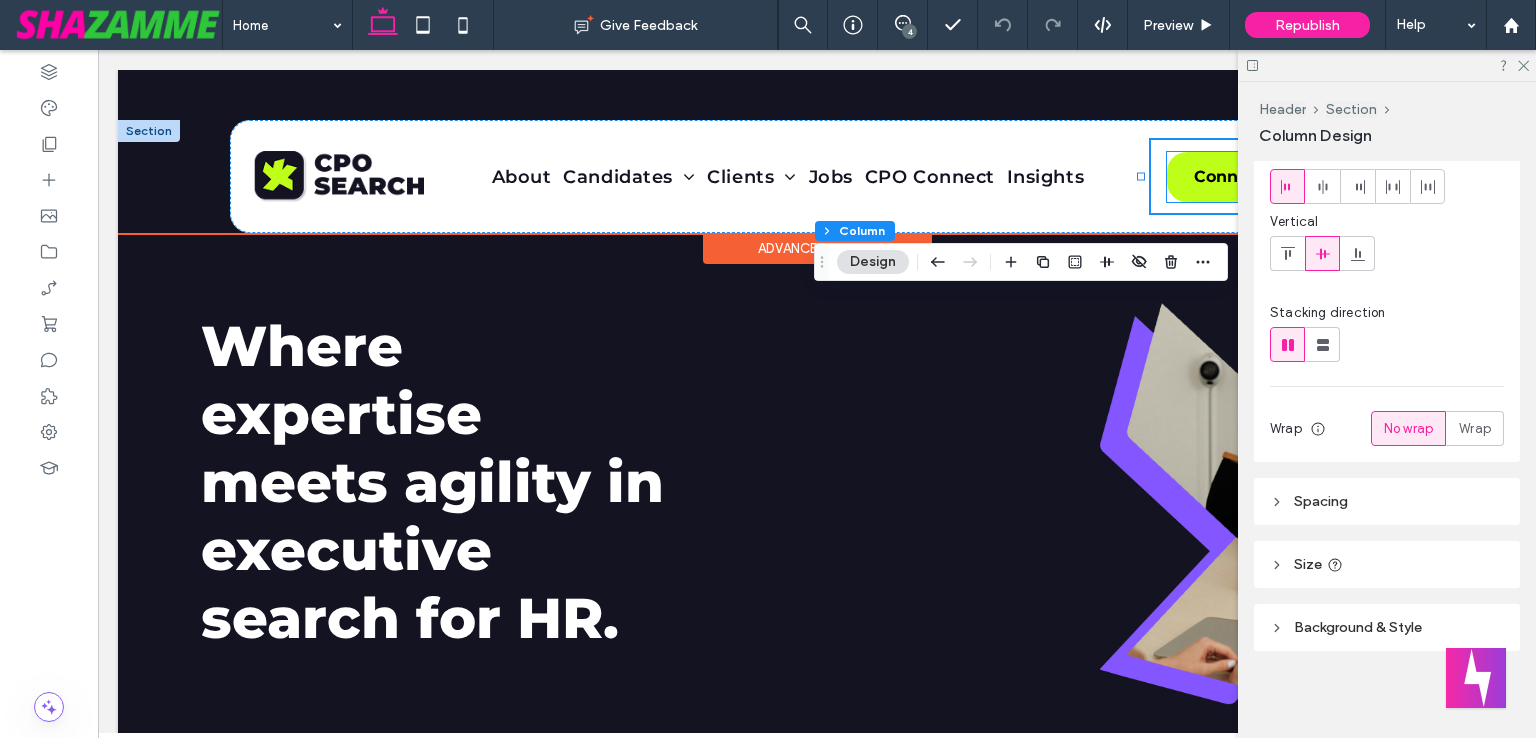 click on "Connect With Us" at bounding box center (1266, 176) 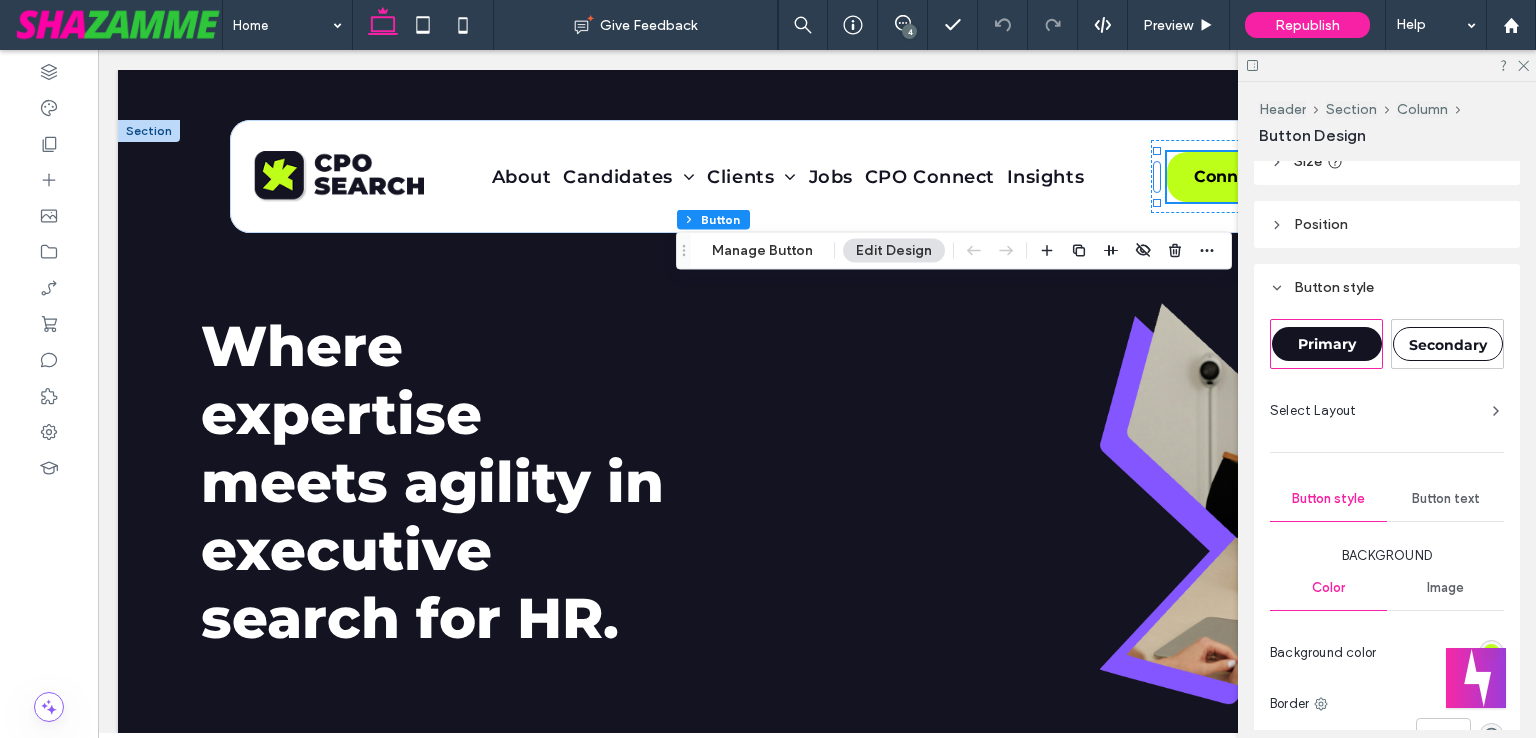 scroll, scrollTop: 200, scrollLeft: 0, axis: vertical 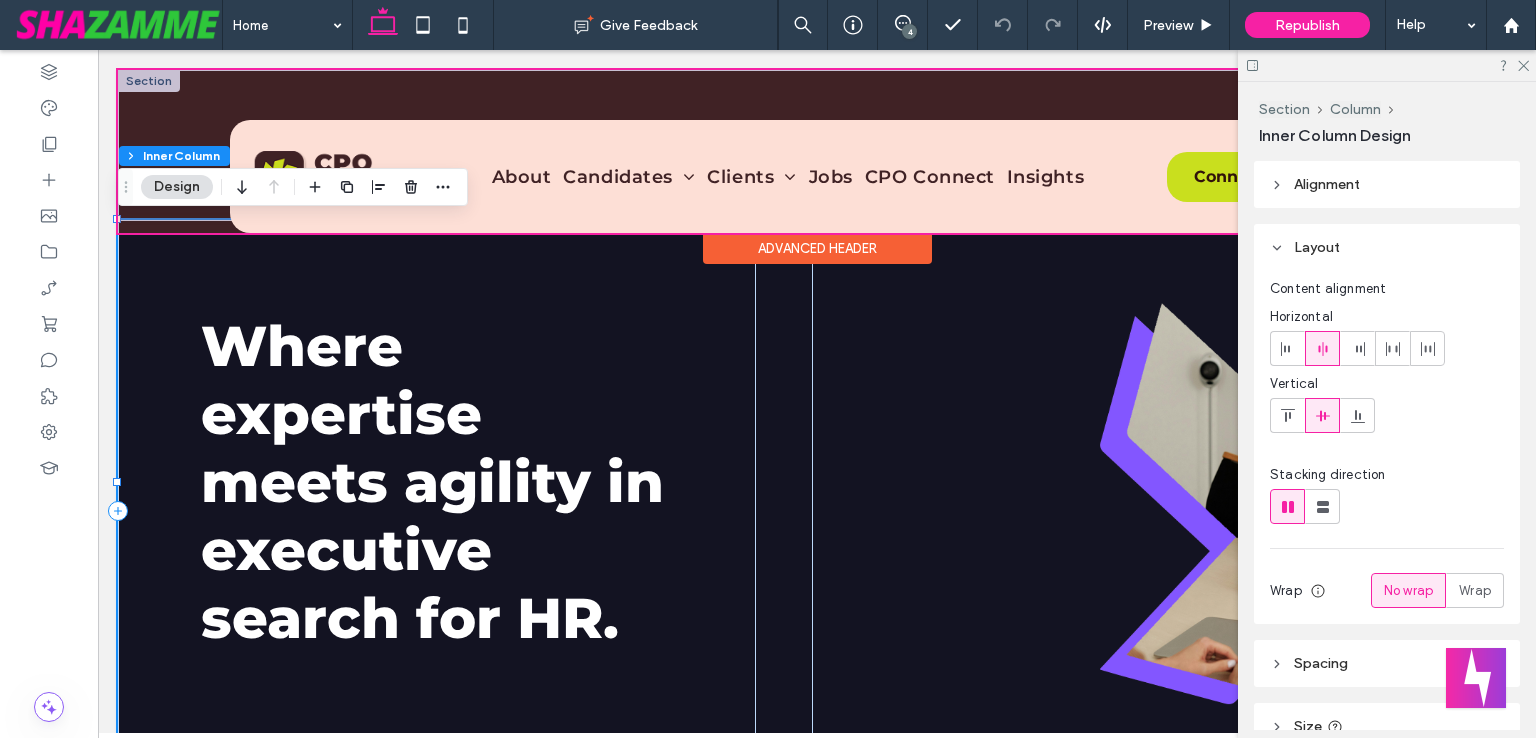click at bounding box center (817, 151) 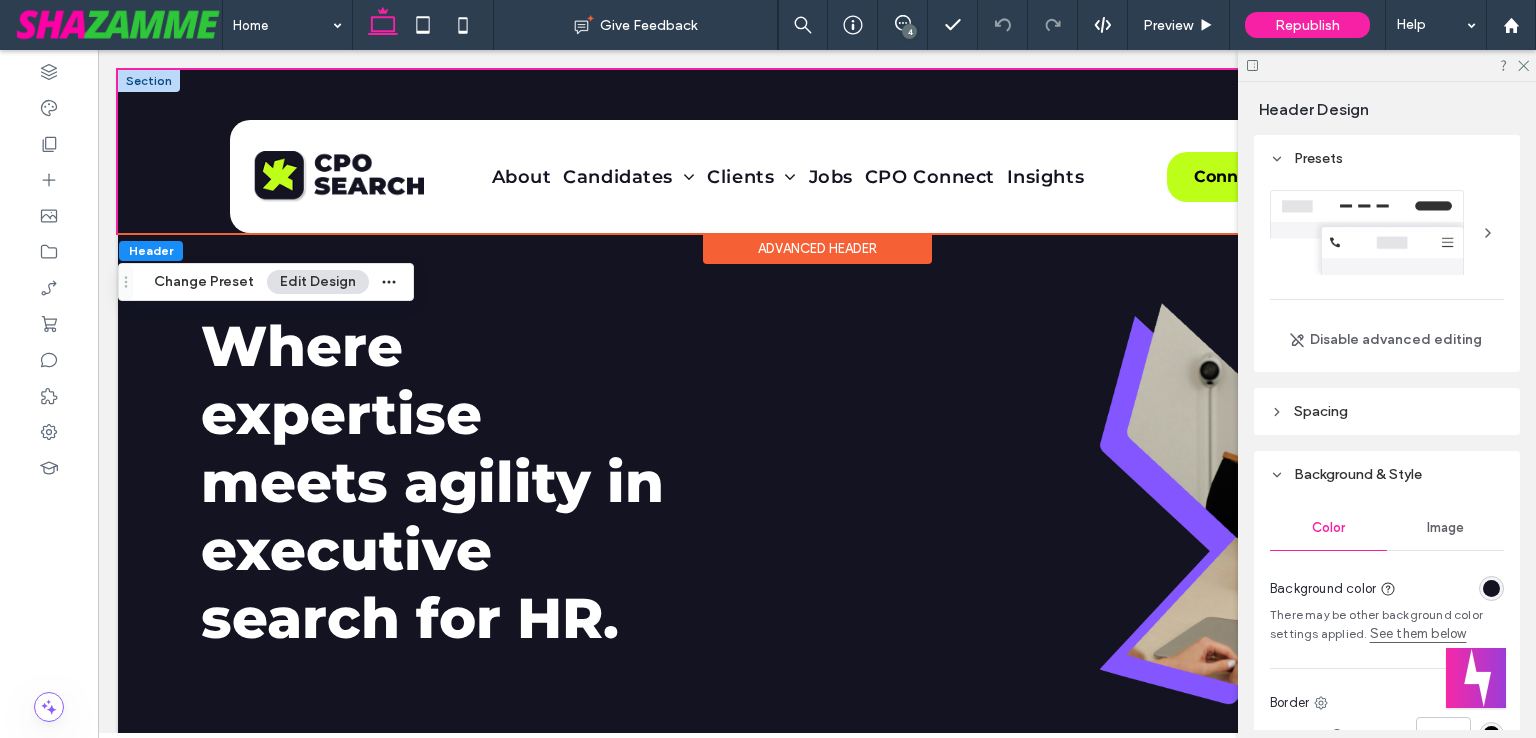 click on "Advanced Header" at bounding box center (817, 248) 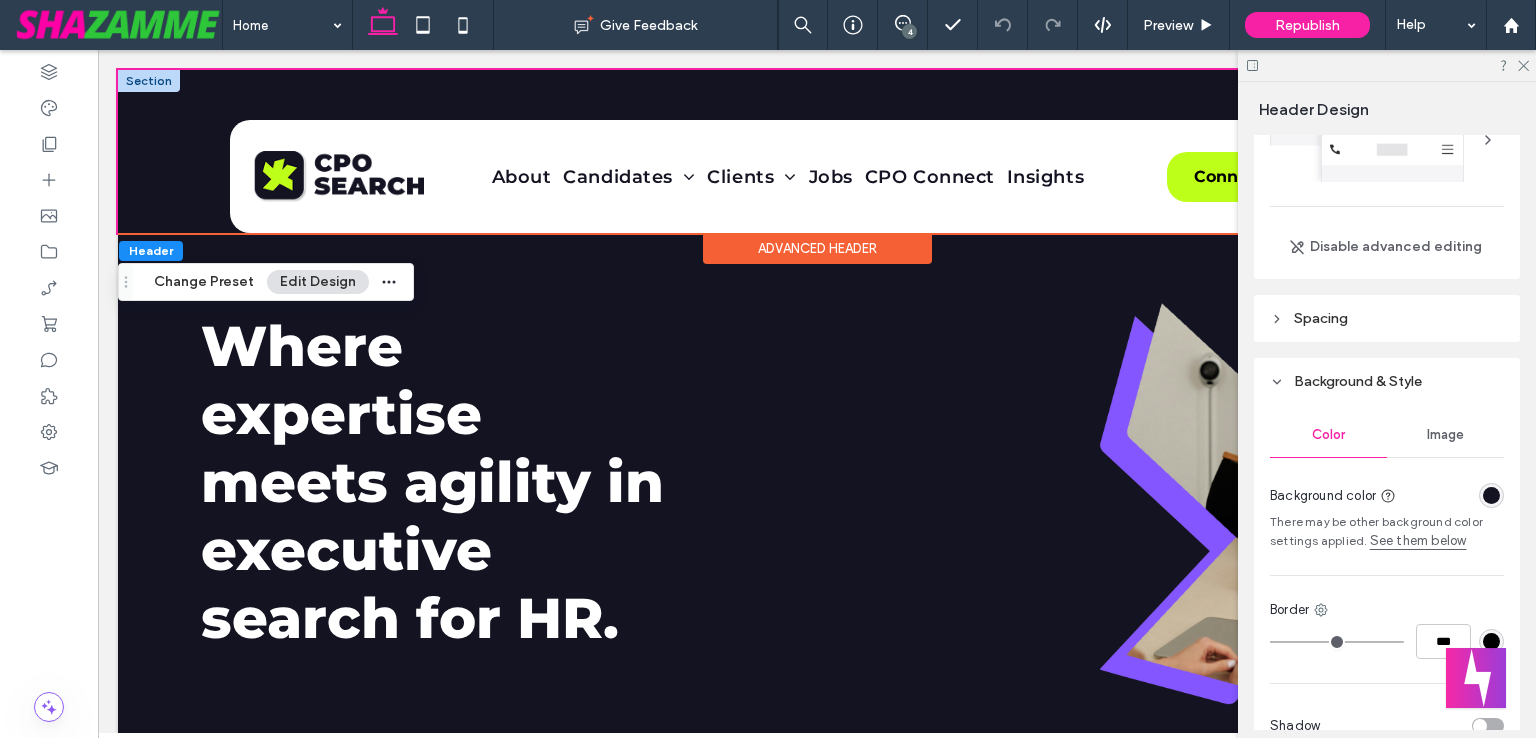 scroll, scrollTop: 200, scrollLeft: 0, axis: vertical 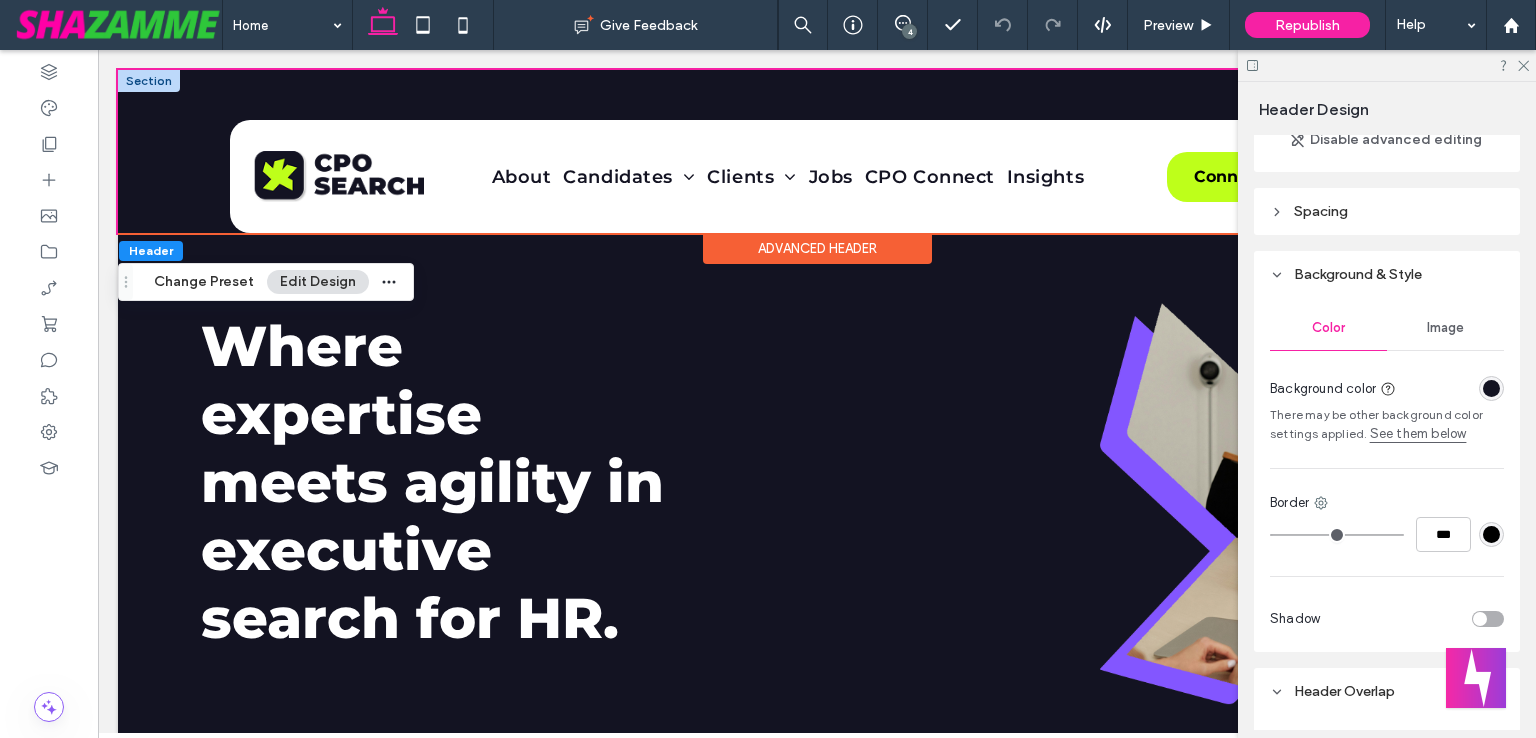 click 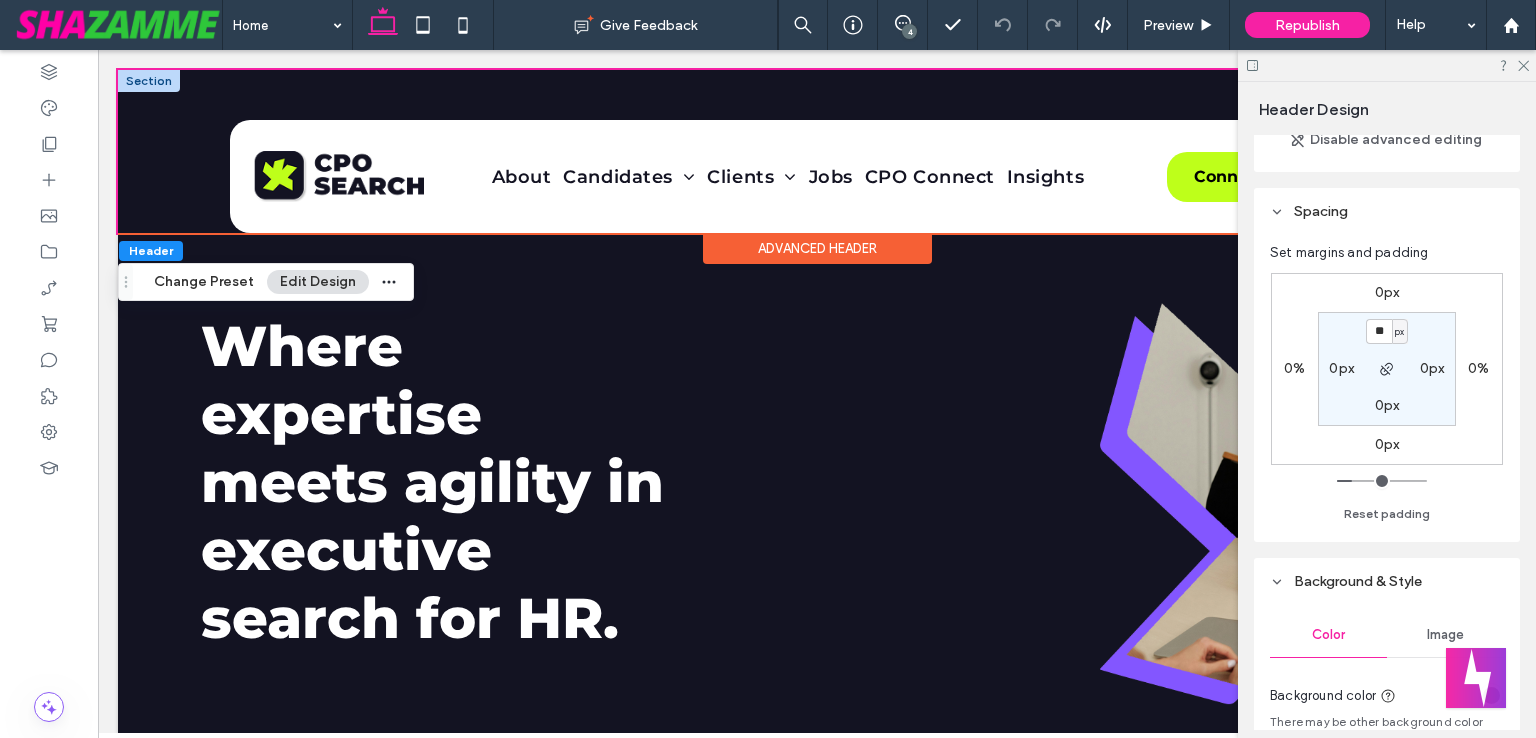 scroll, scrollTop: 300, scrollLeft: 0, axis: vertical 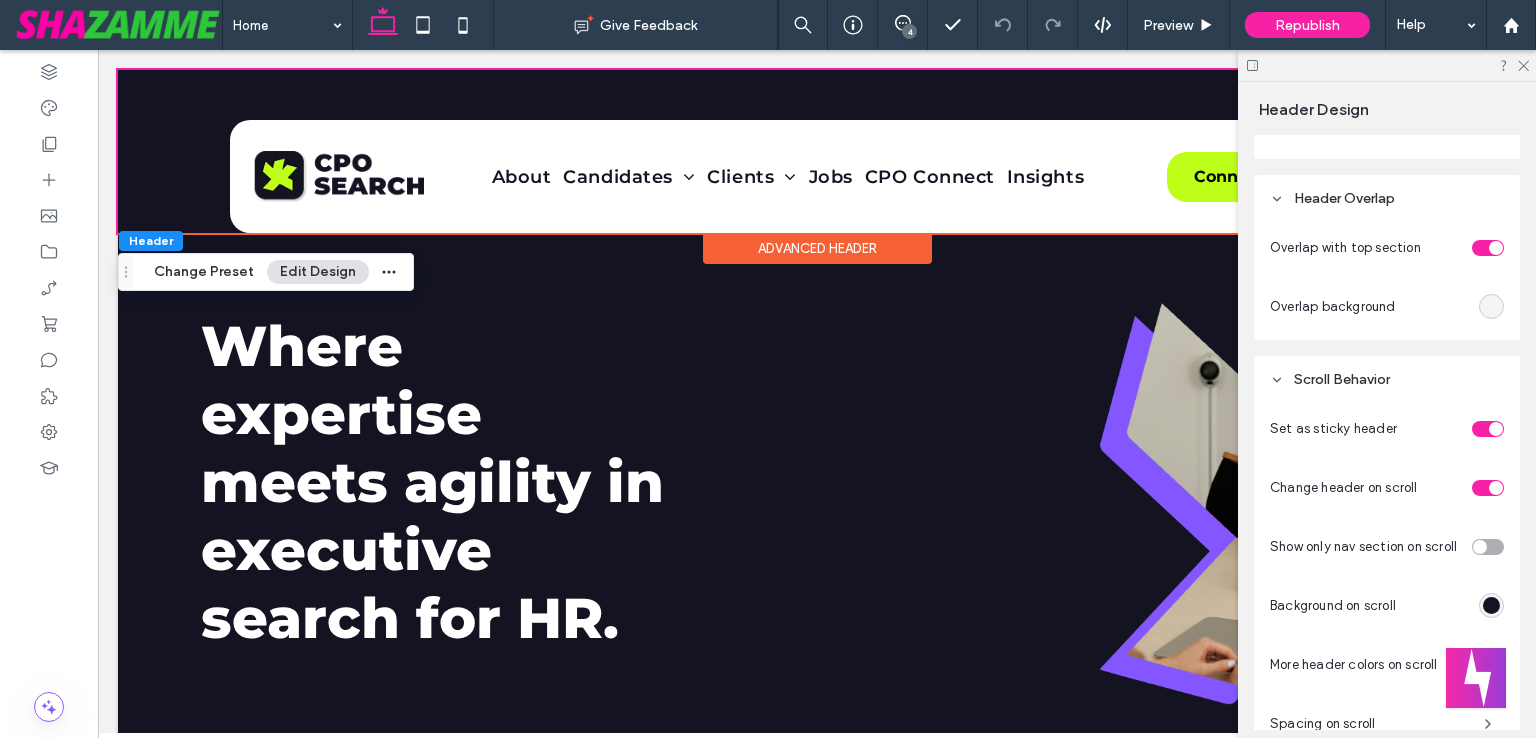 click 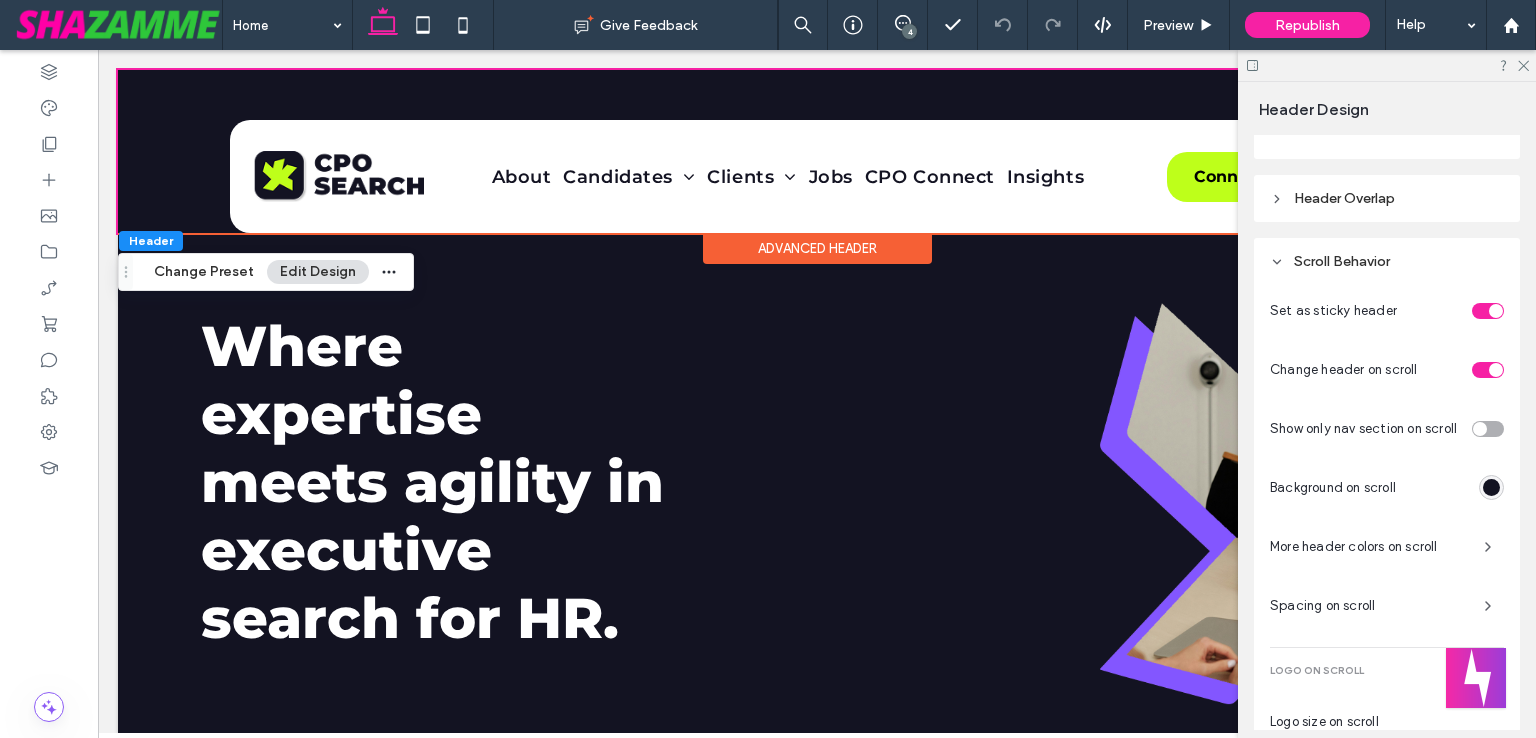 click 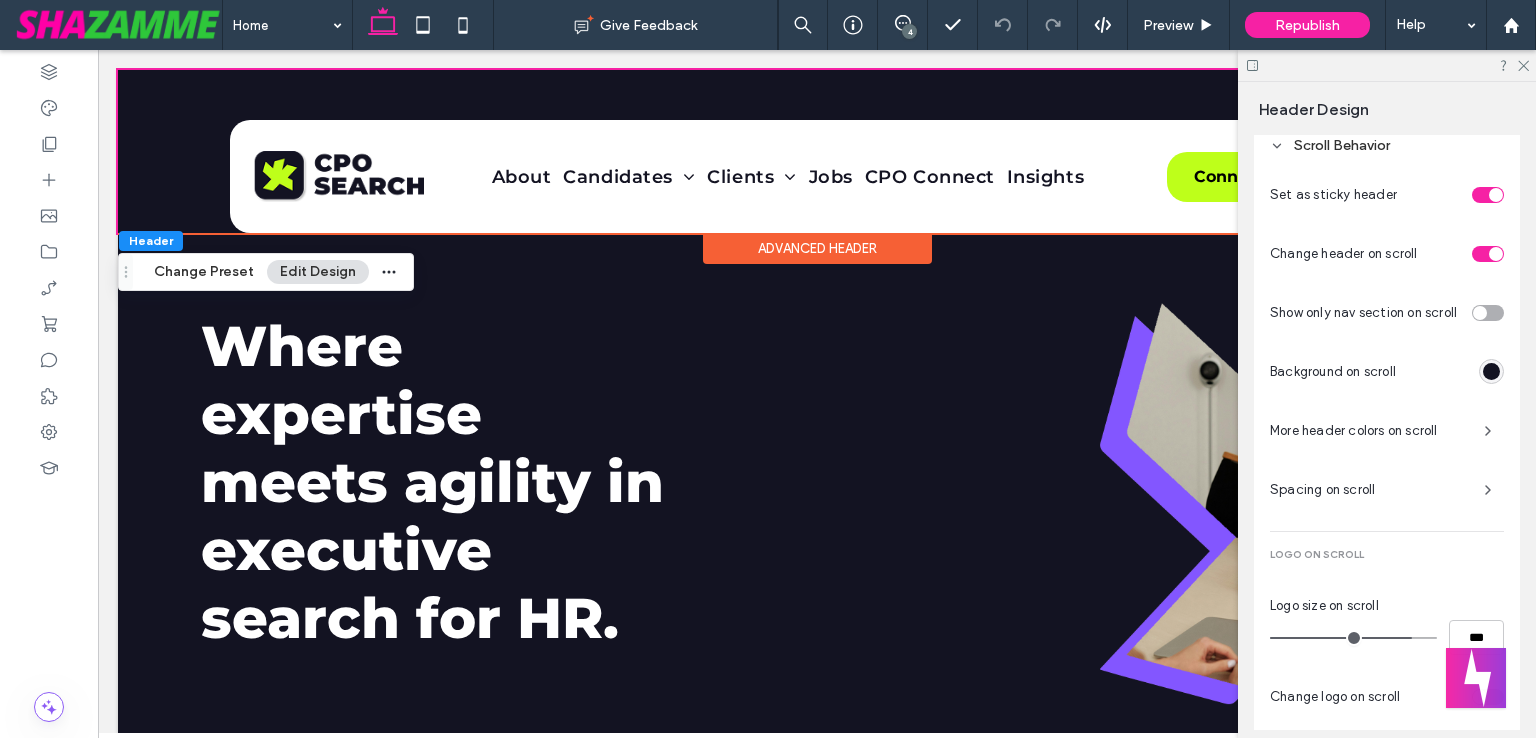 scroll, scrollTop: 1200, scrollLeft: 0, axis: vertical 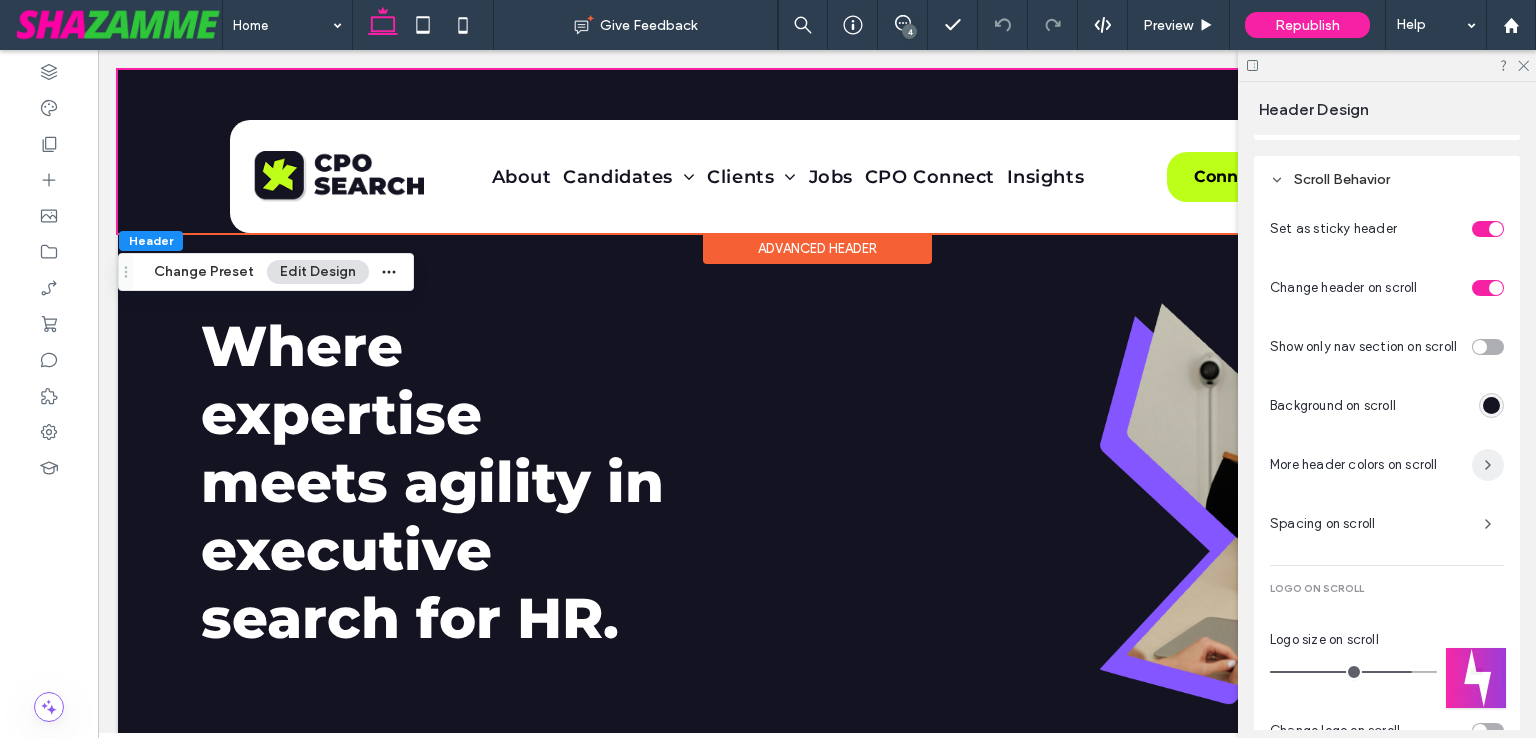 click 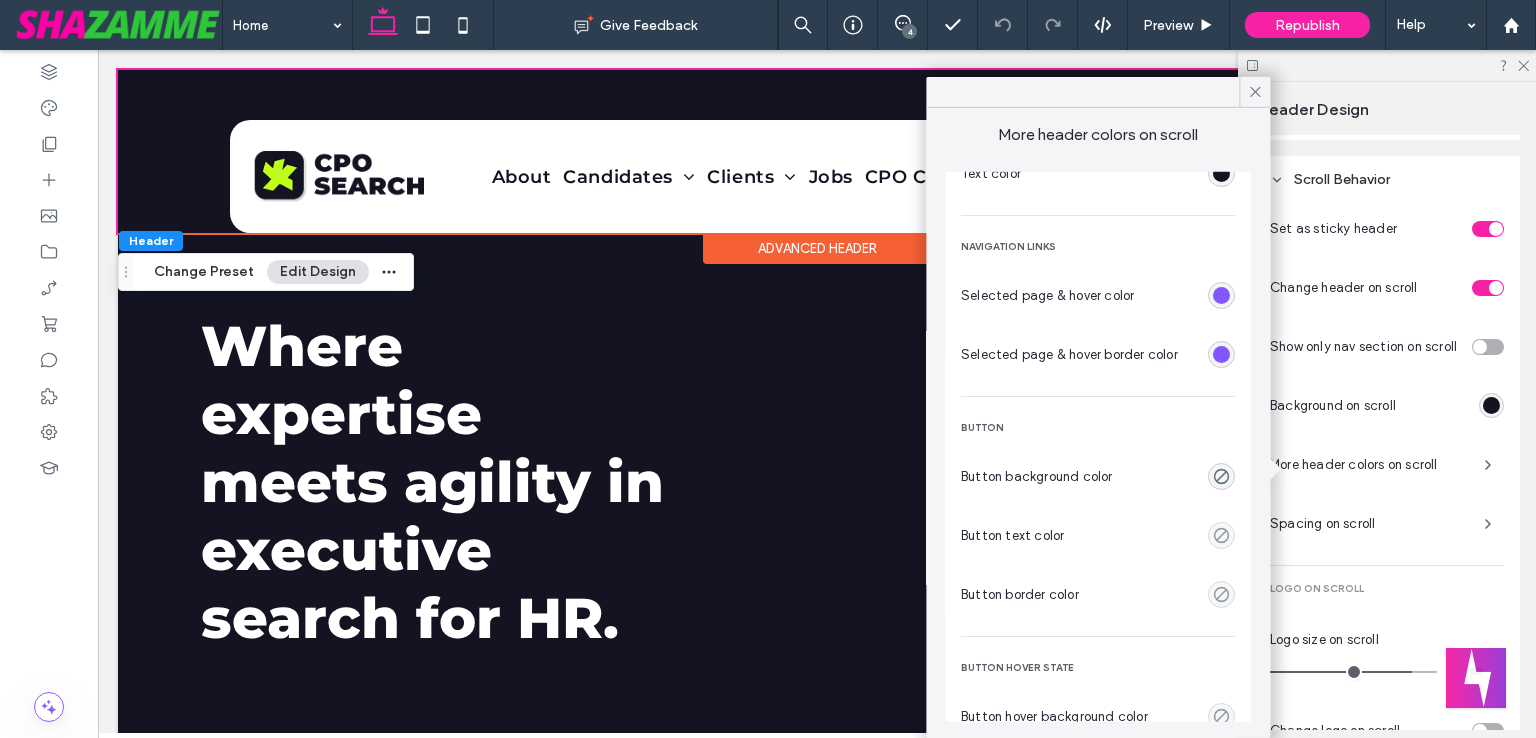 scroll, scrollTop: 100, scrollLeft: 0, axis: vertical 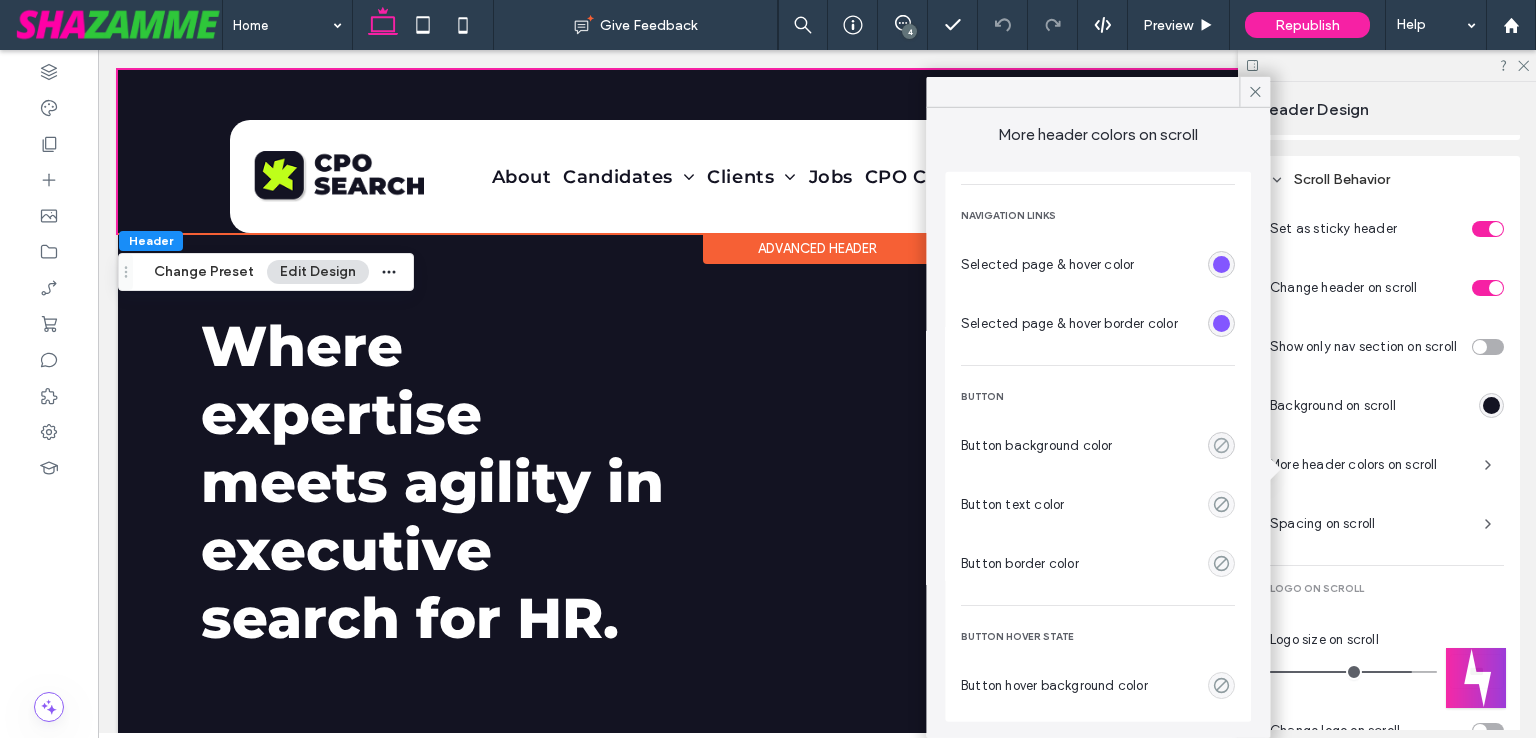 click 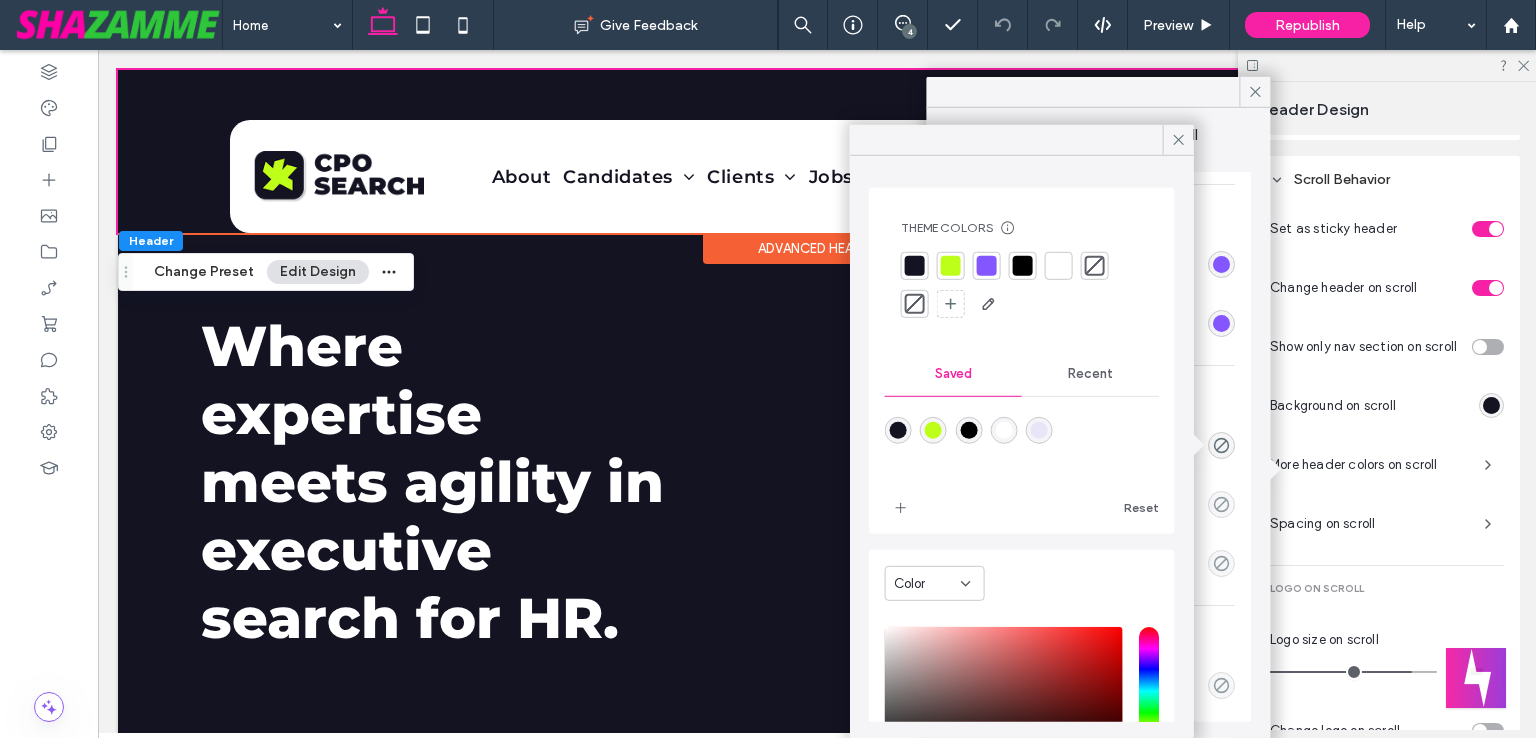 click at bounding box center [951, 266] 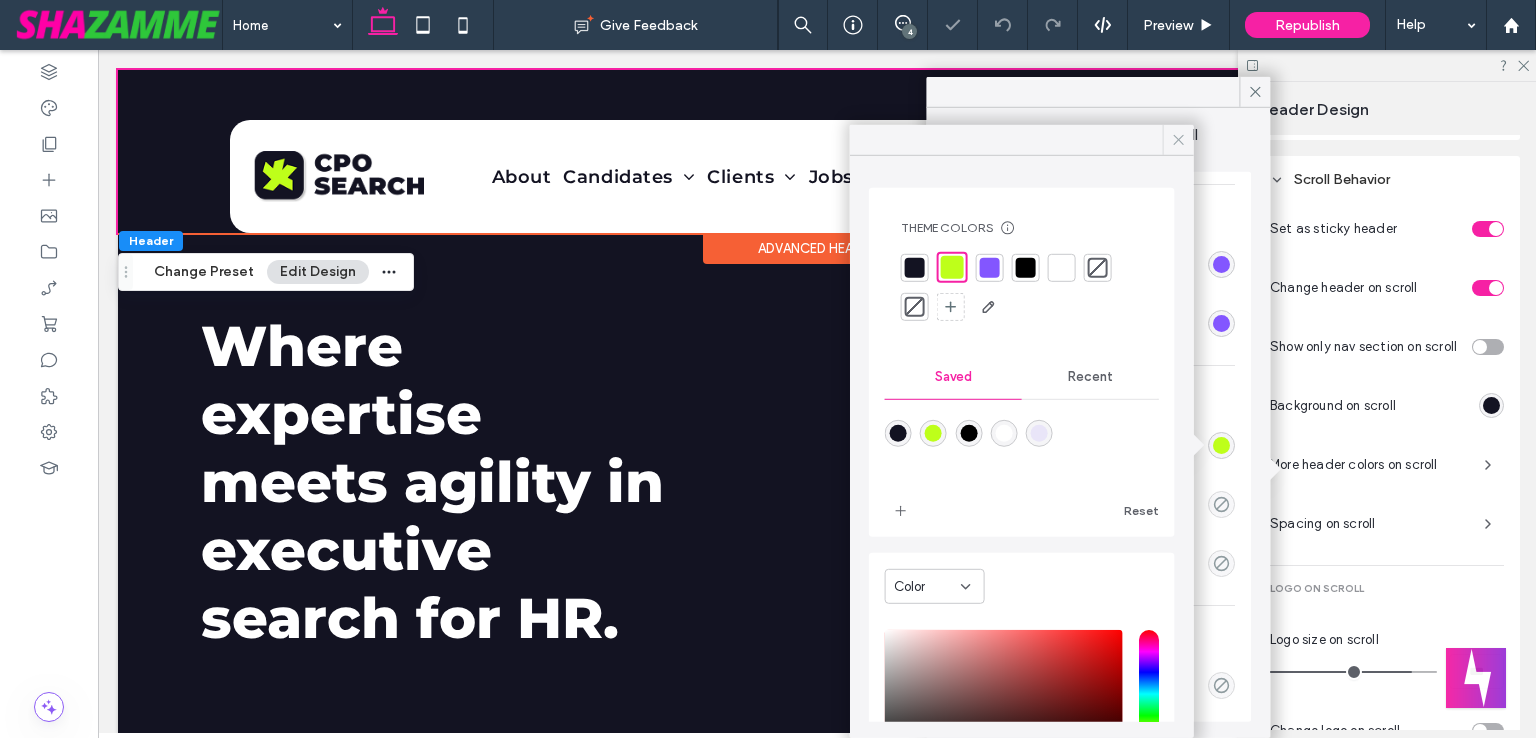 click 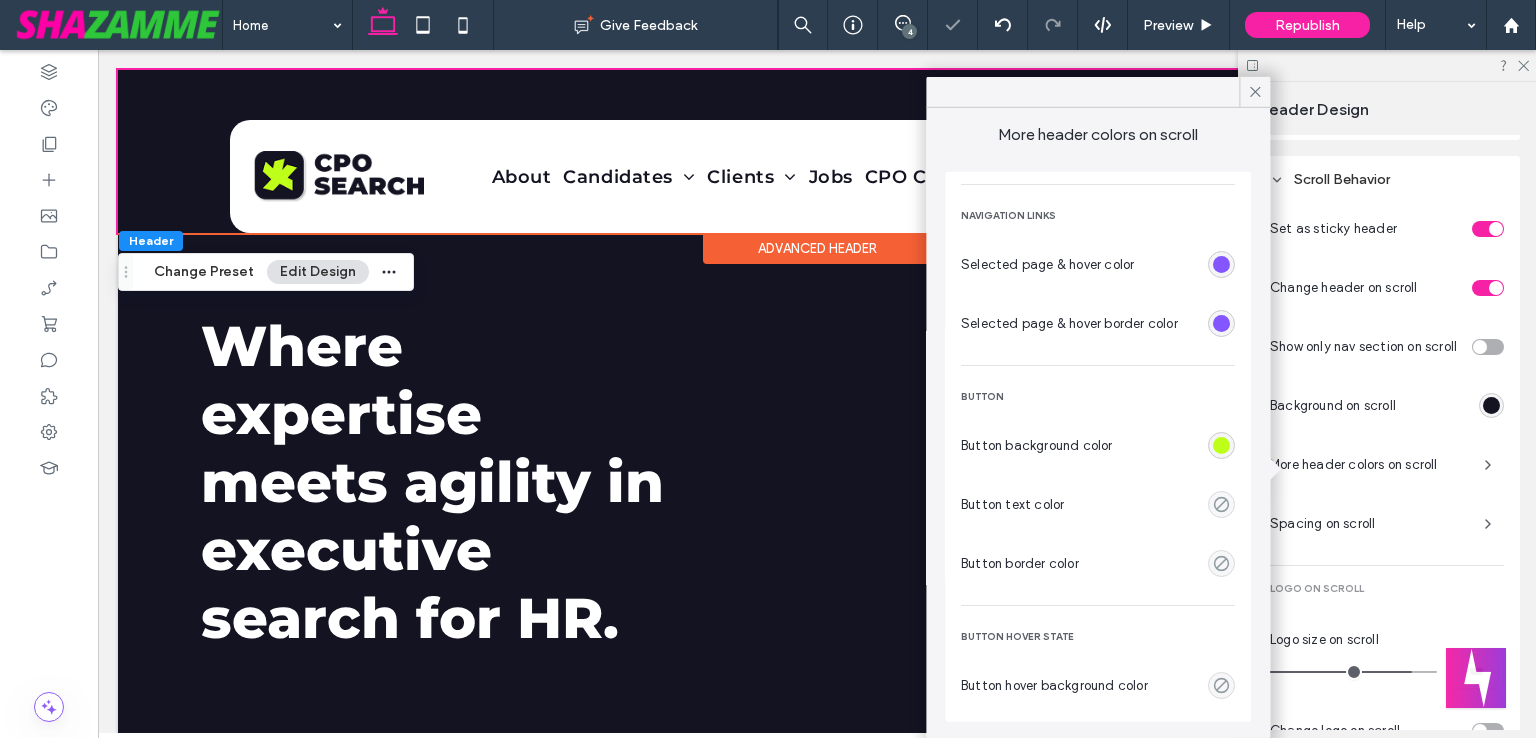 scroll, scrollTop: 200, scrollLeft: 0, axis: vertical 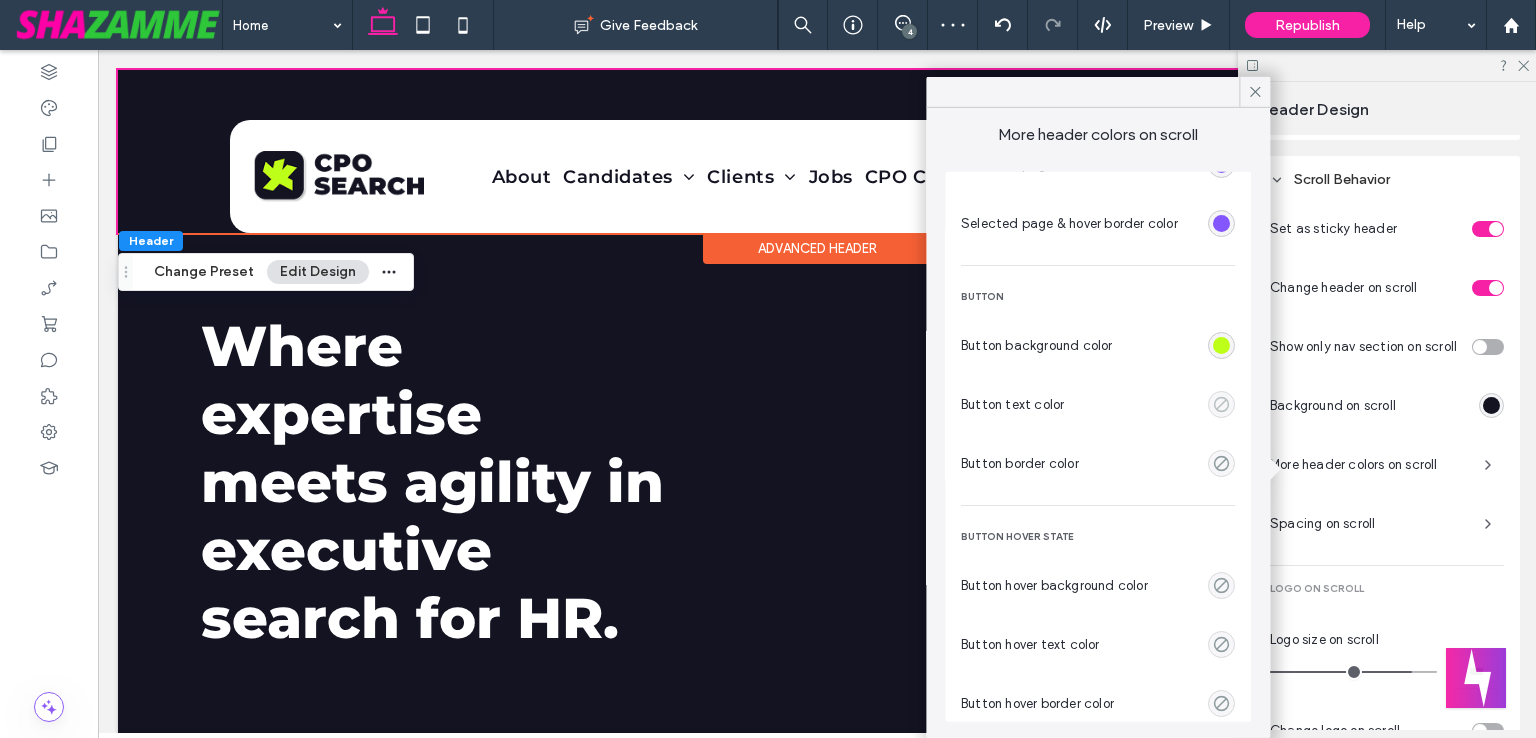 click 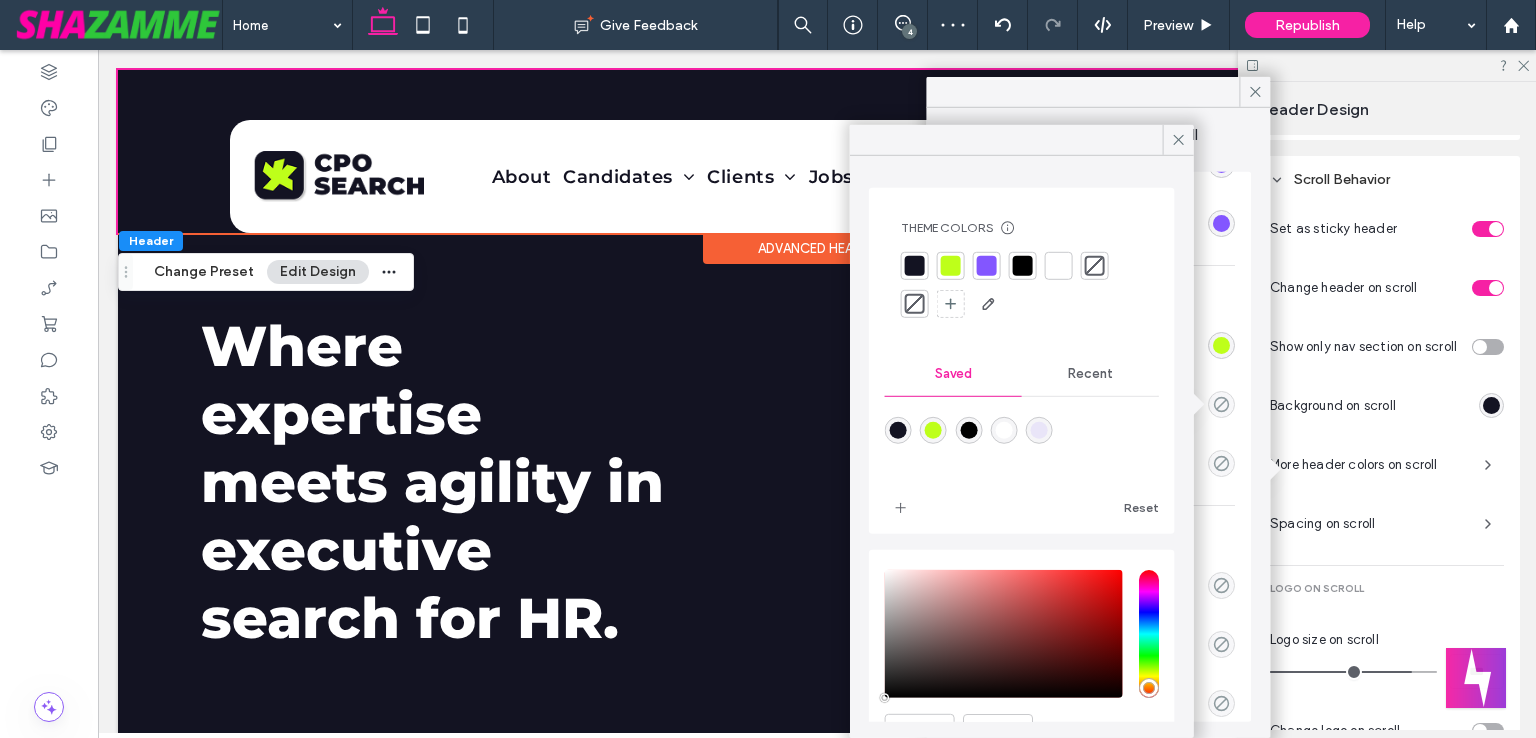 click at bounding box center (1023, 266) 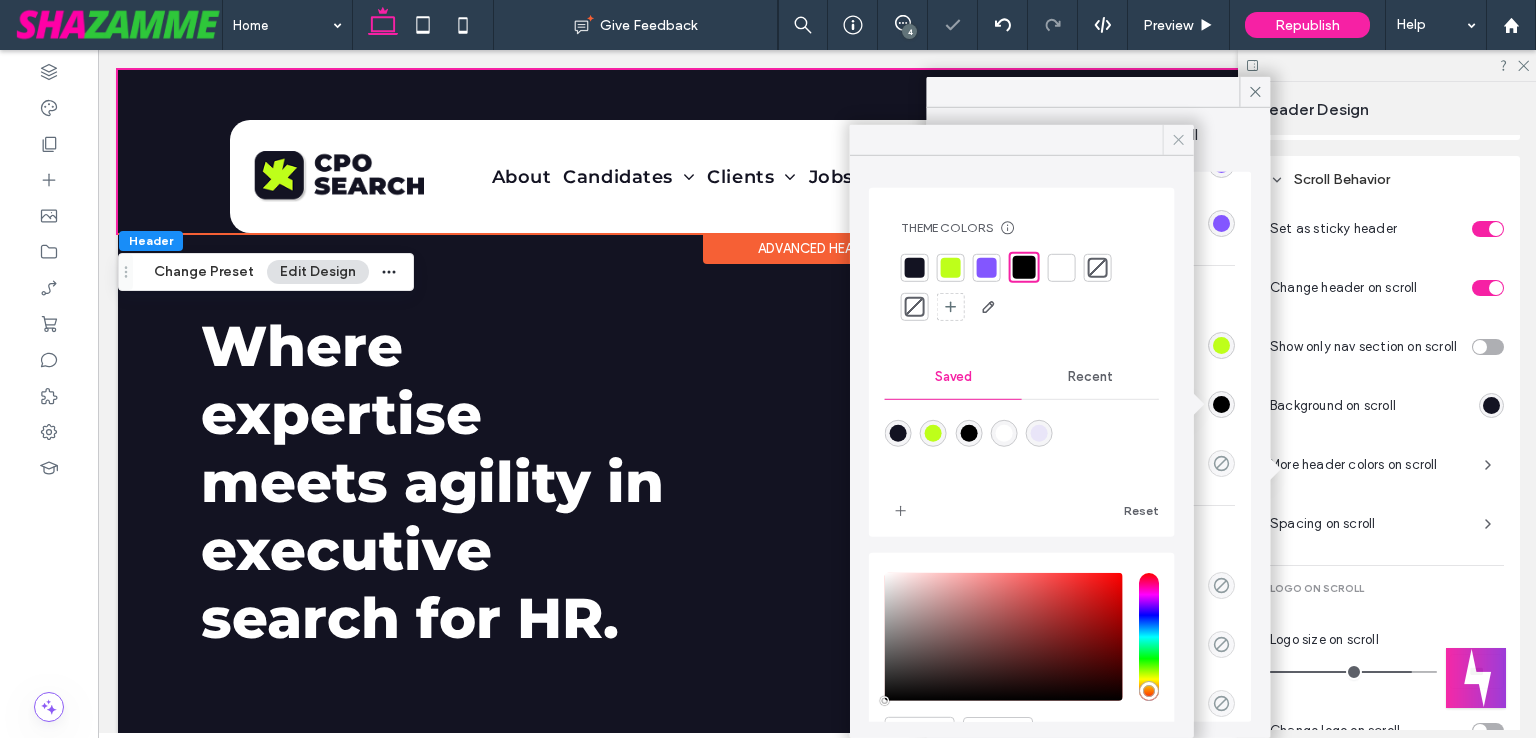 click 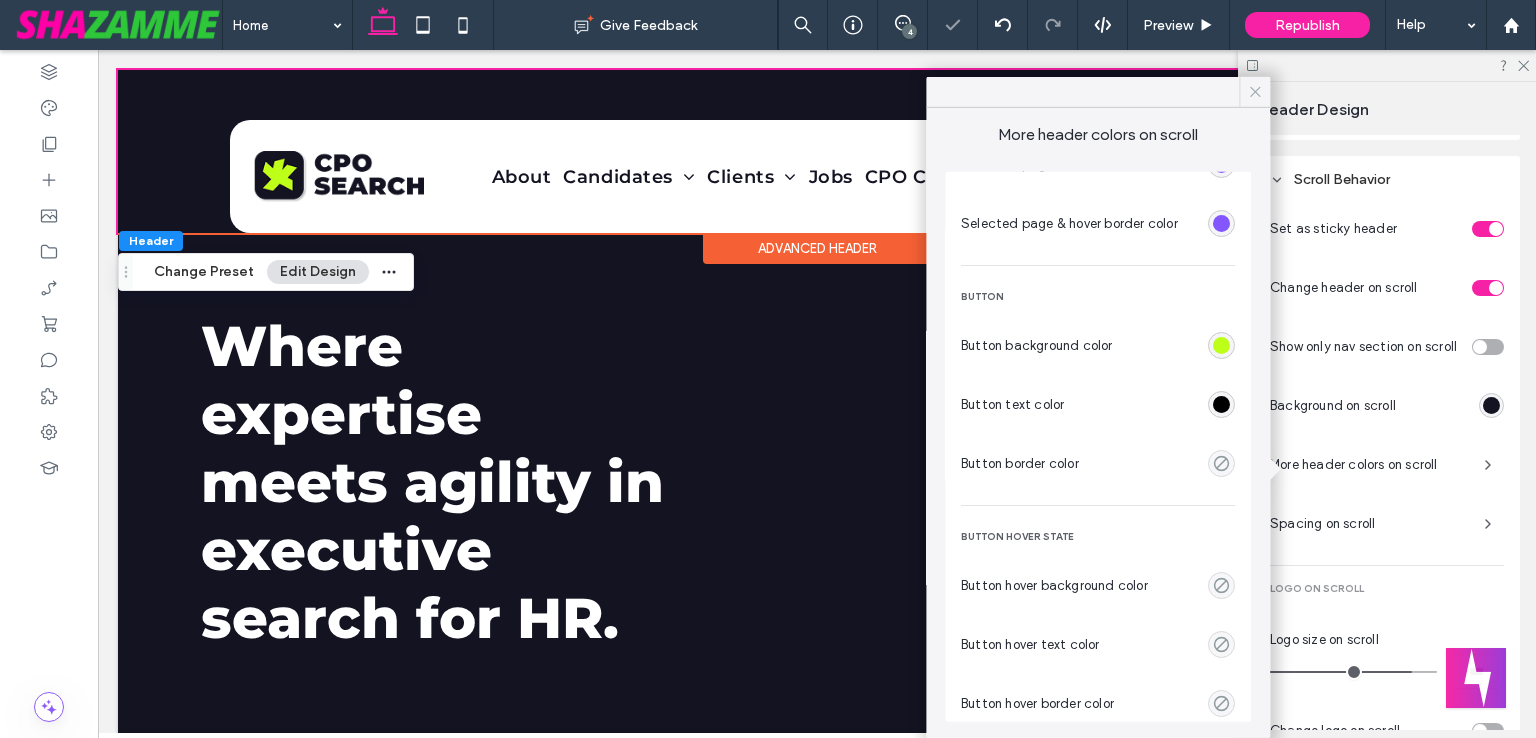 click 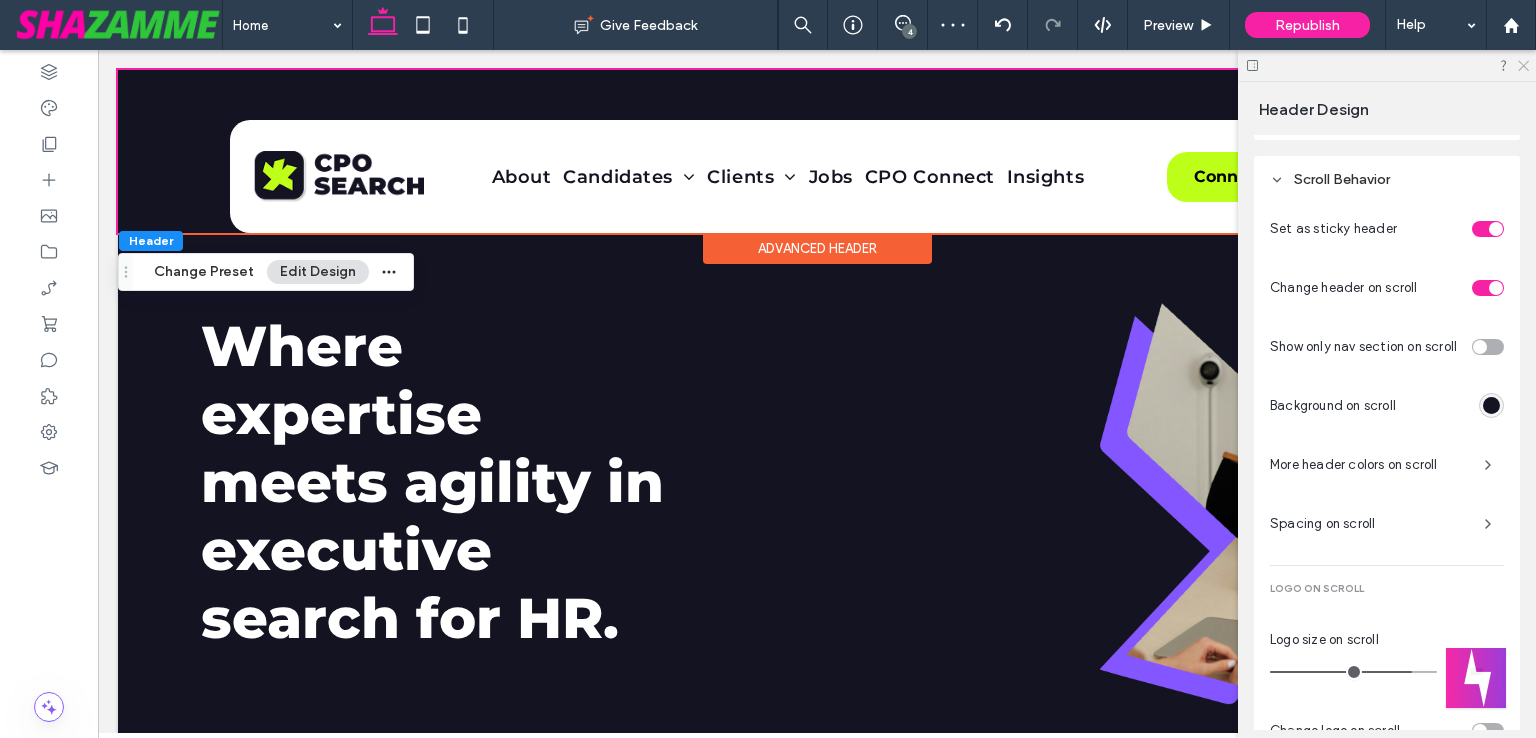 click 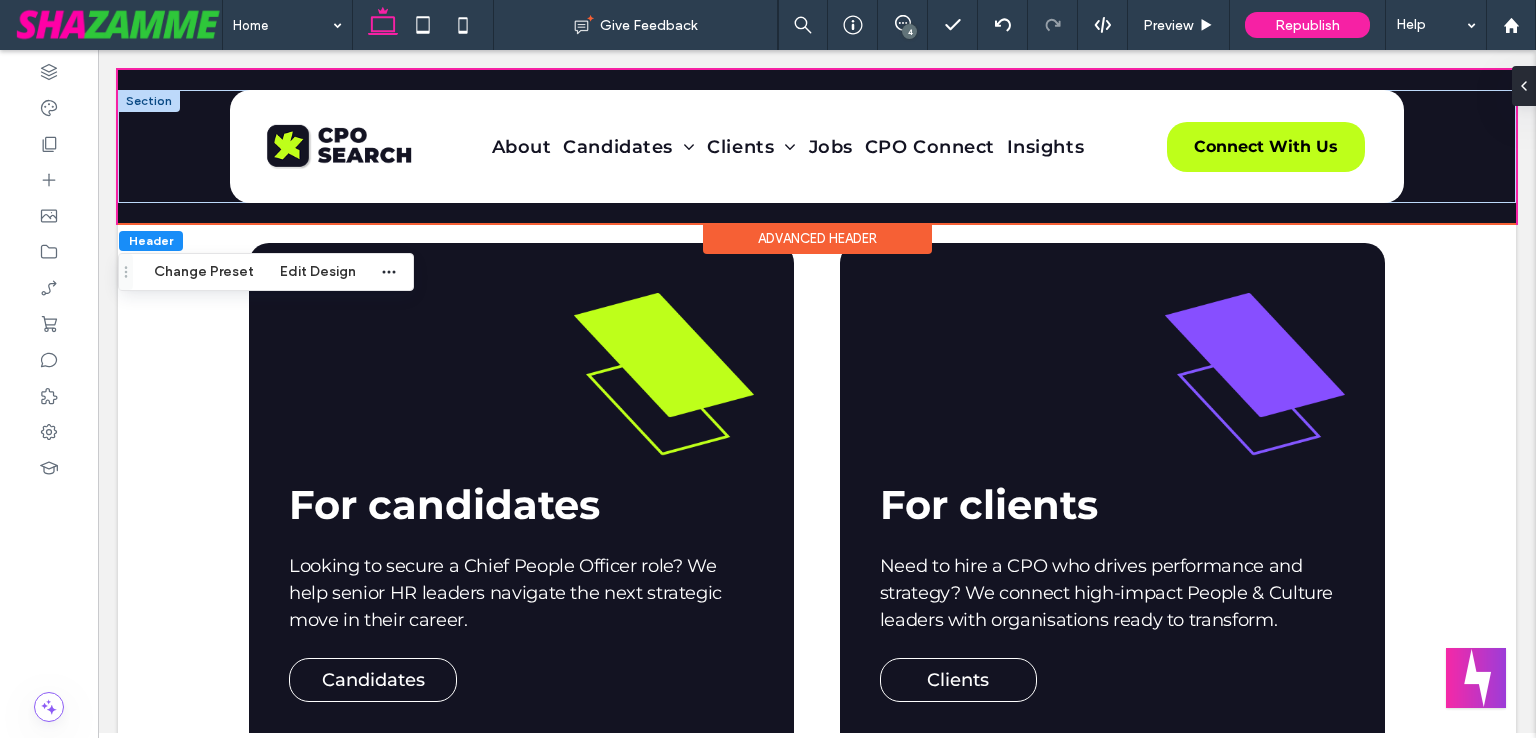 scroll, scrollTop: 900, scrollLeft: 0, axis: vertical 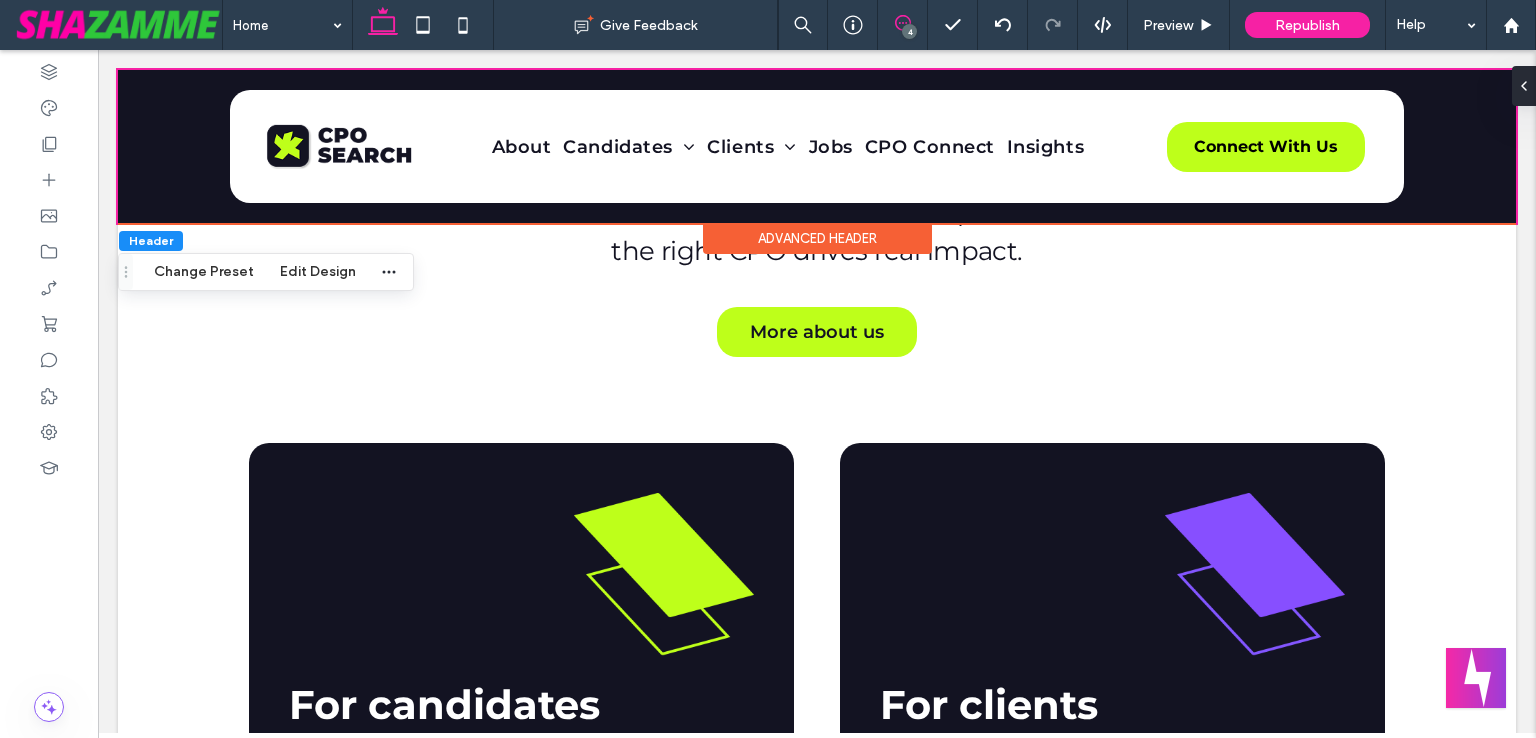 click 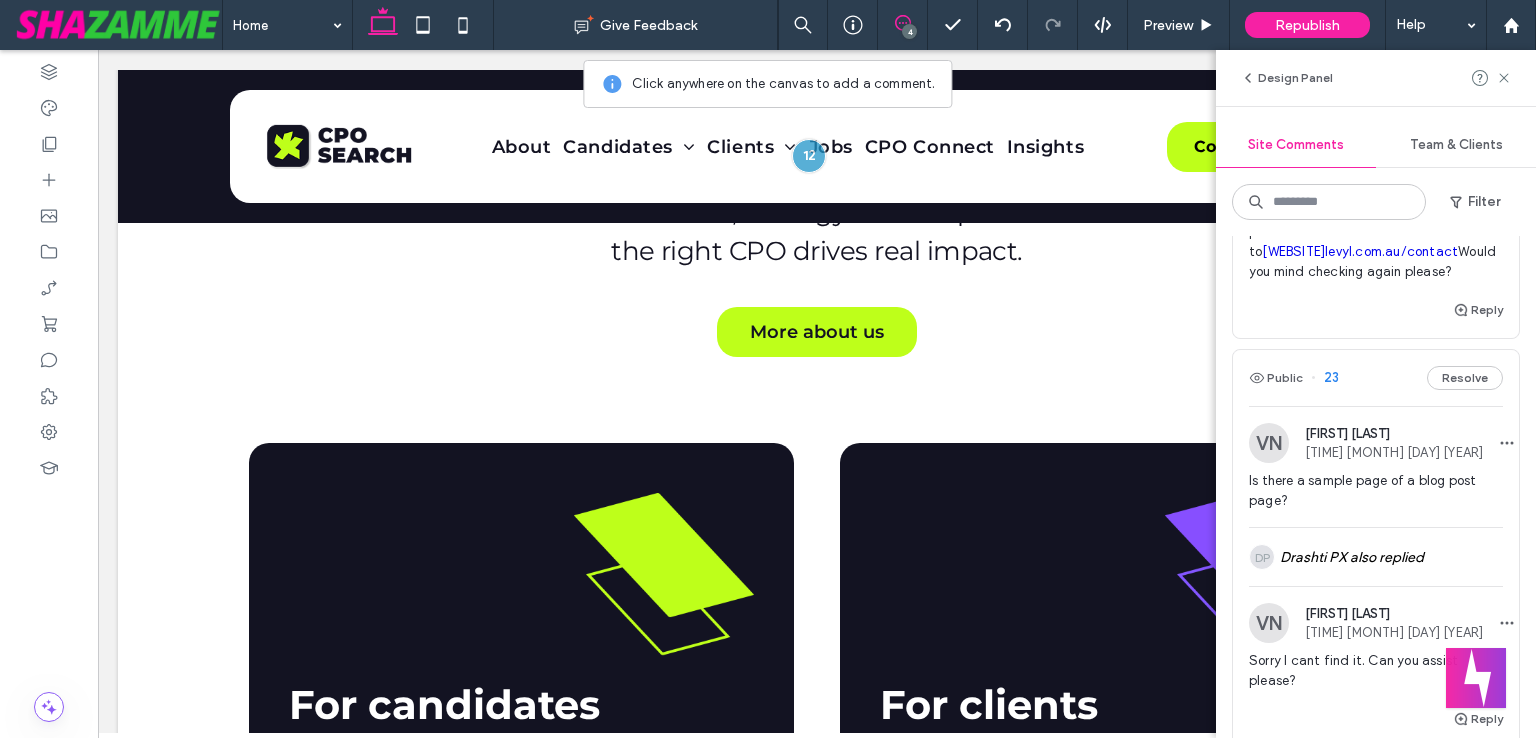 scroll, scrollTop: 152, scrollLeft: 0, axis: vertical 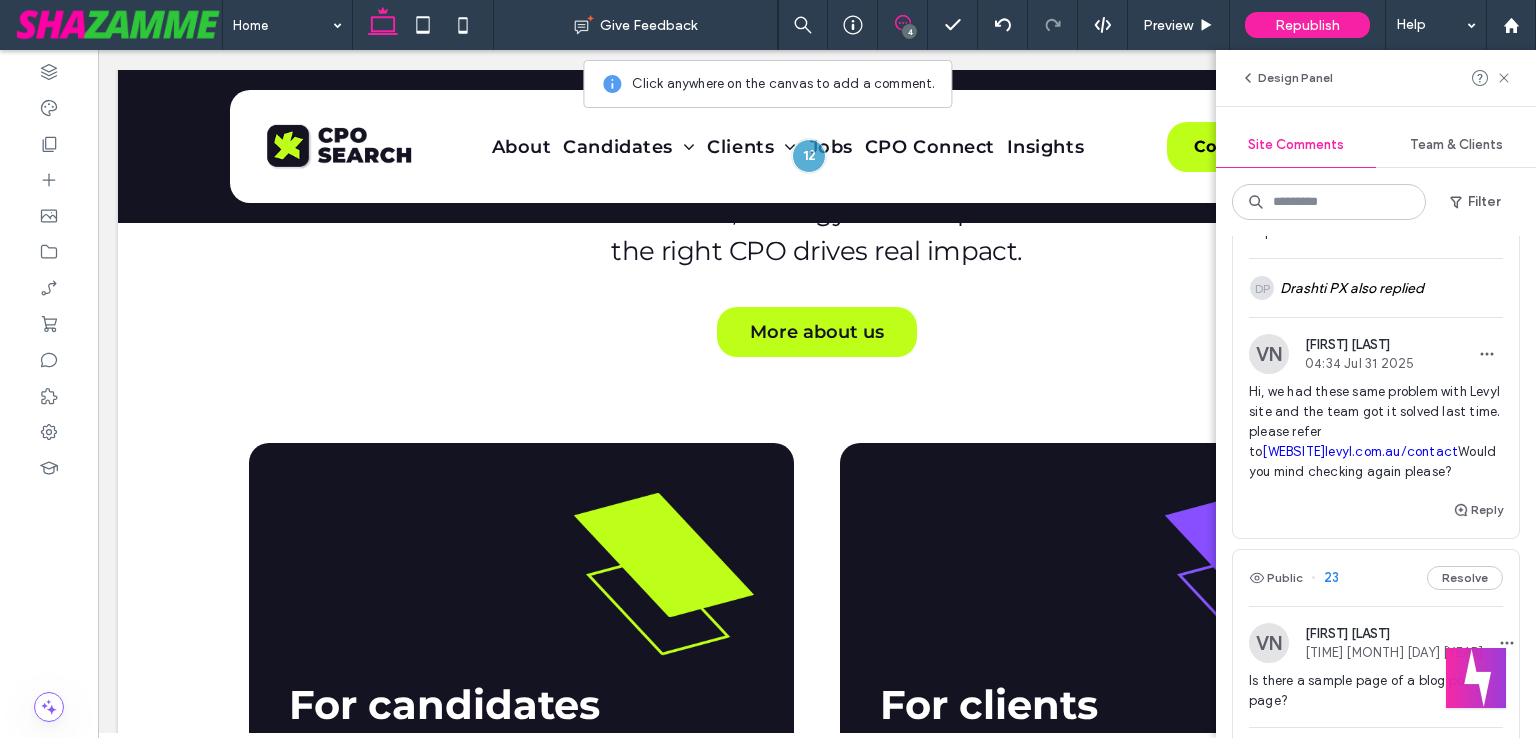 click on "levyl.com.au/contact" at bounding box center [1360, 451] 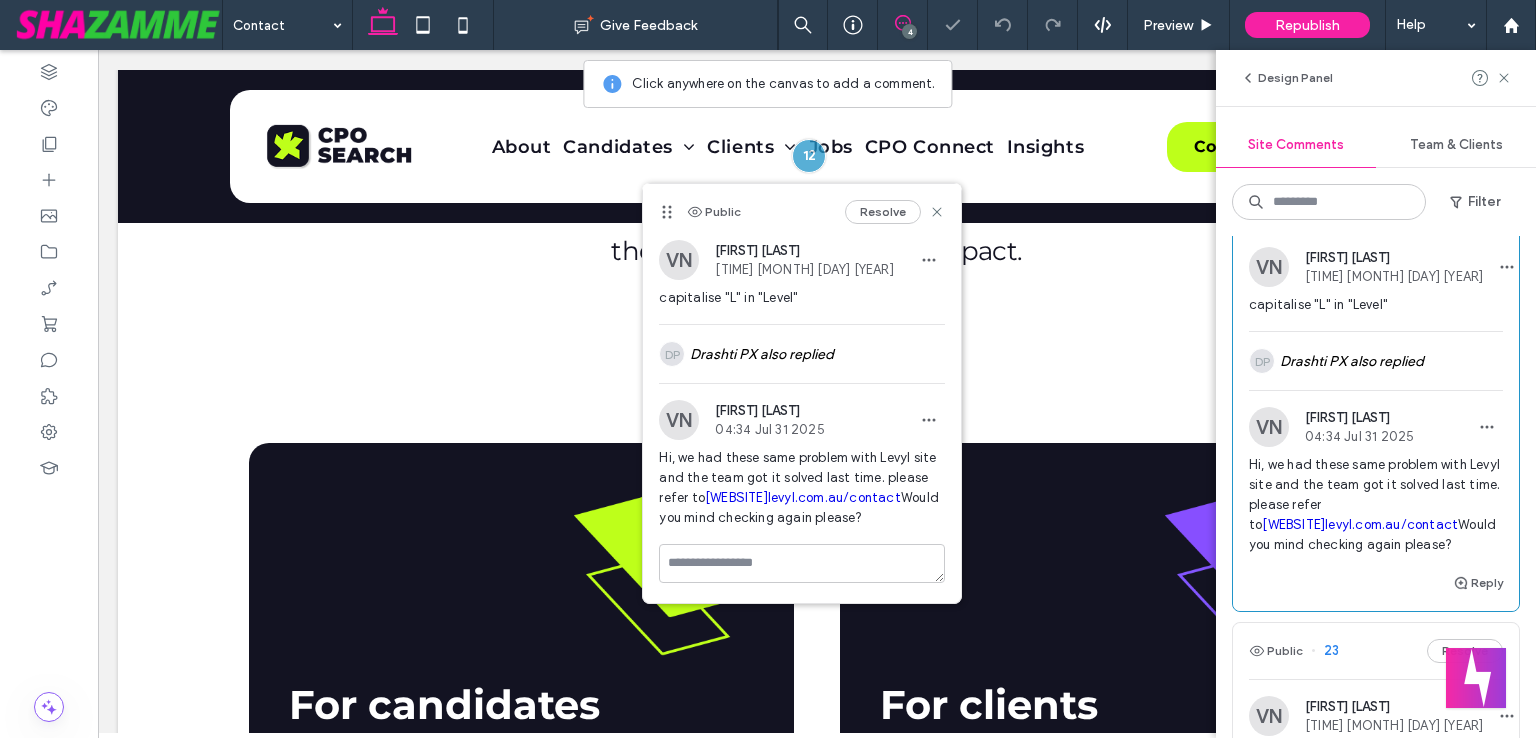scroll, scrollTop: 0, scrollLeft: 0, axis: both 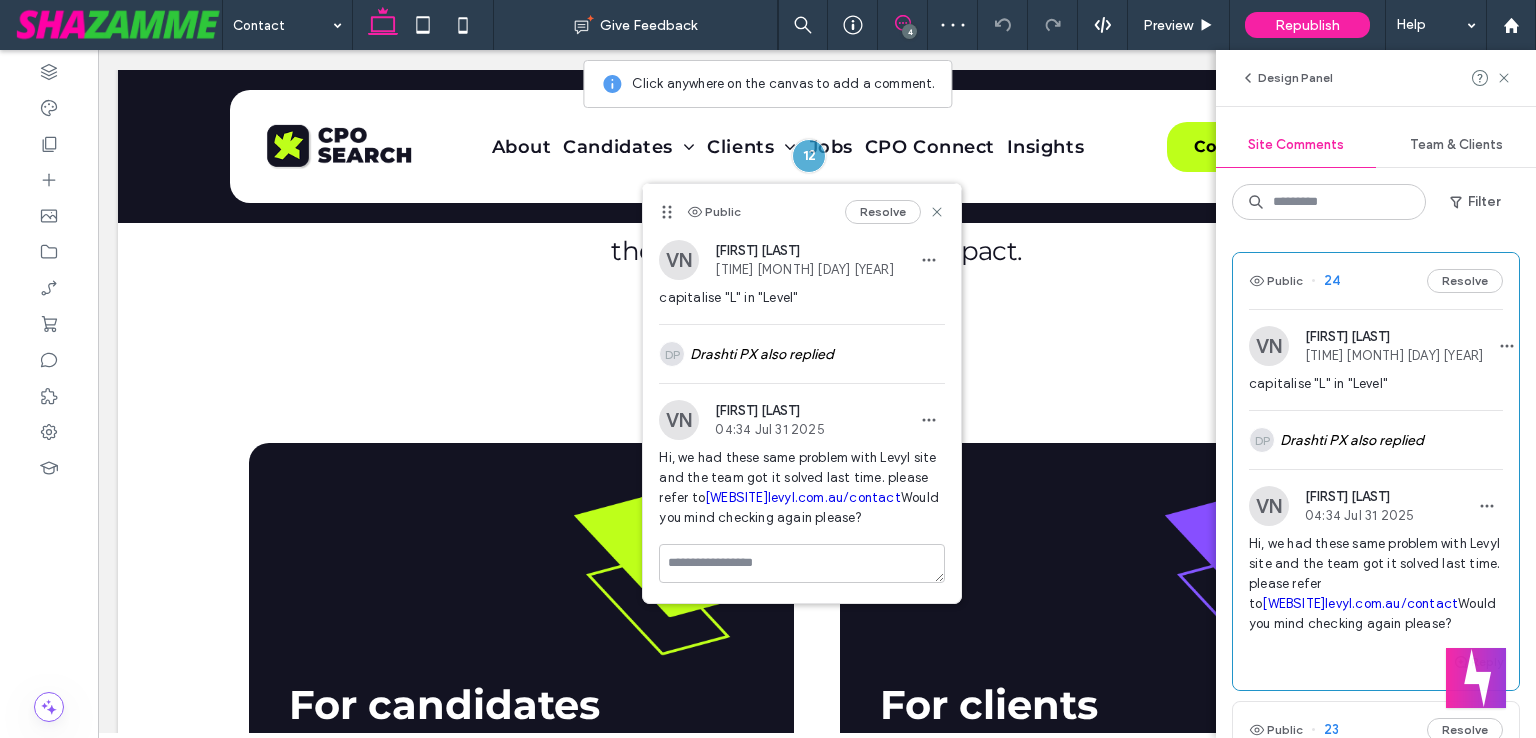 click on "Automate new comments Instantly notify your team when someone adds or updates a comment on a site. See Zap Examples" at bounding box center (1388, 2205) 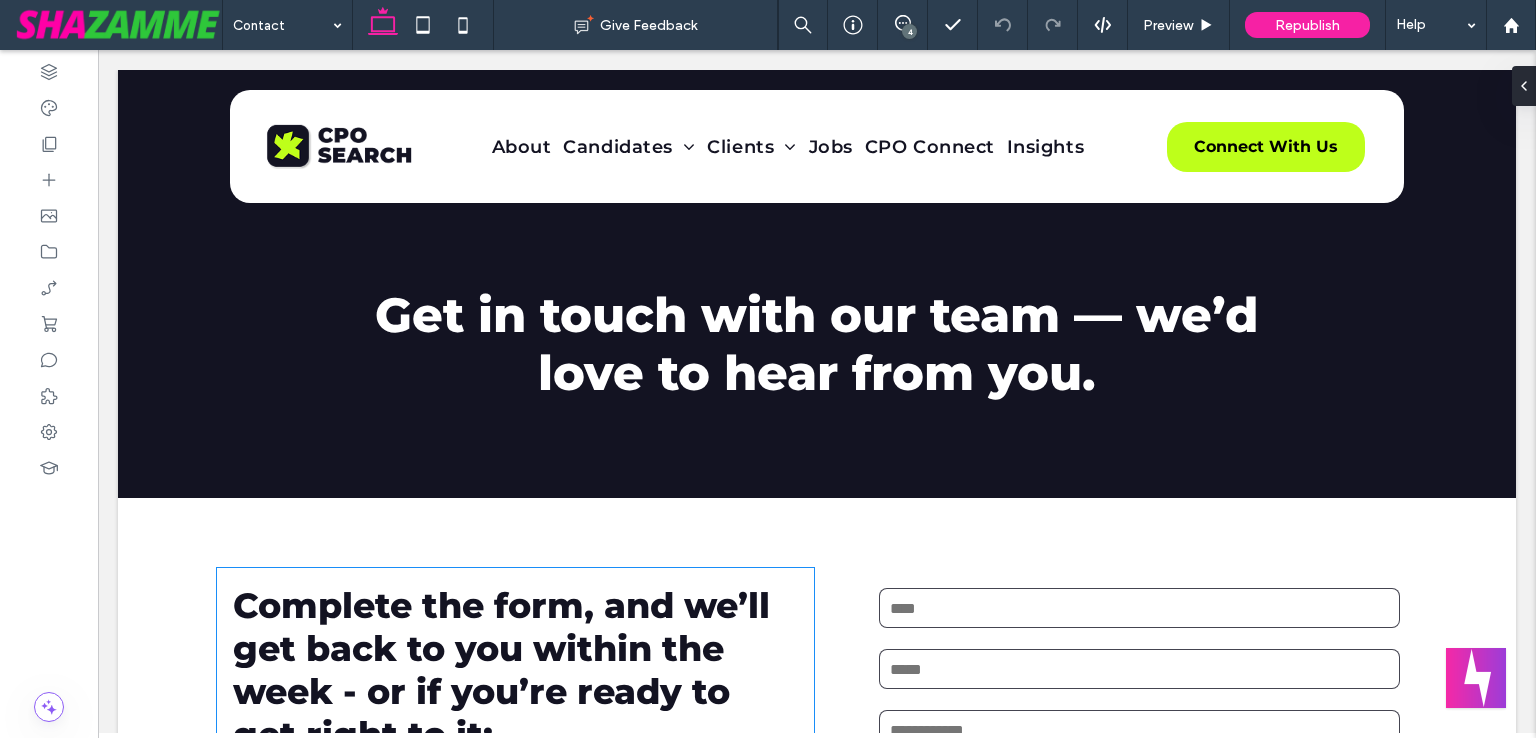 scroll, scrollTop: 633, scrollLeft: 0, axis: vertical 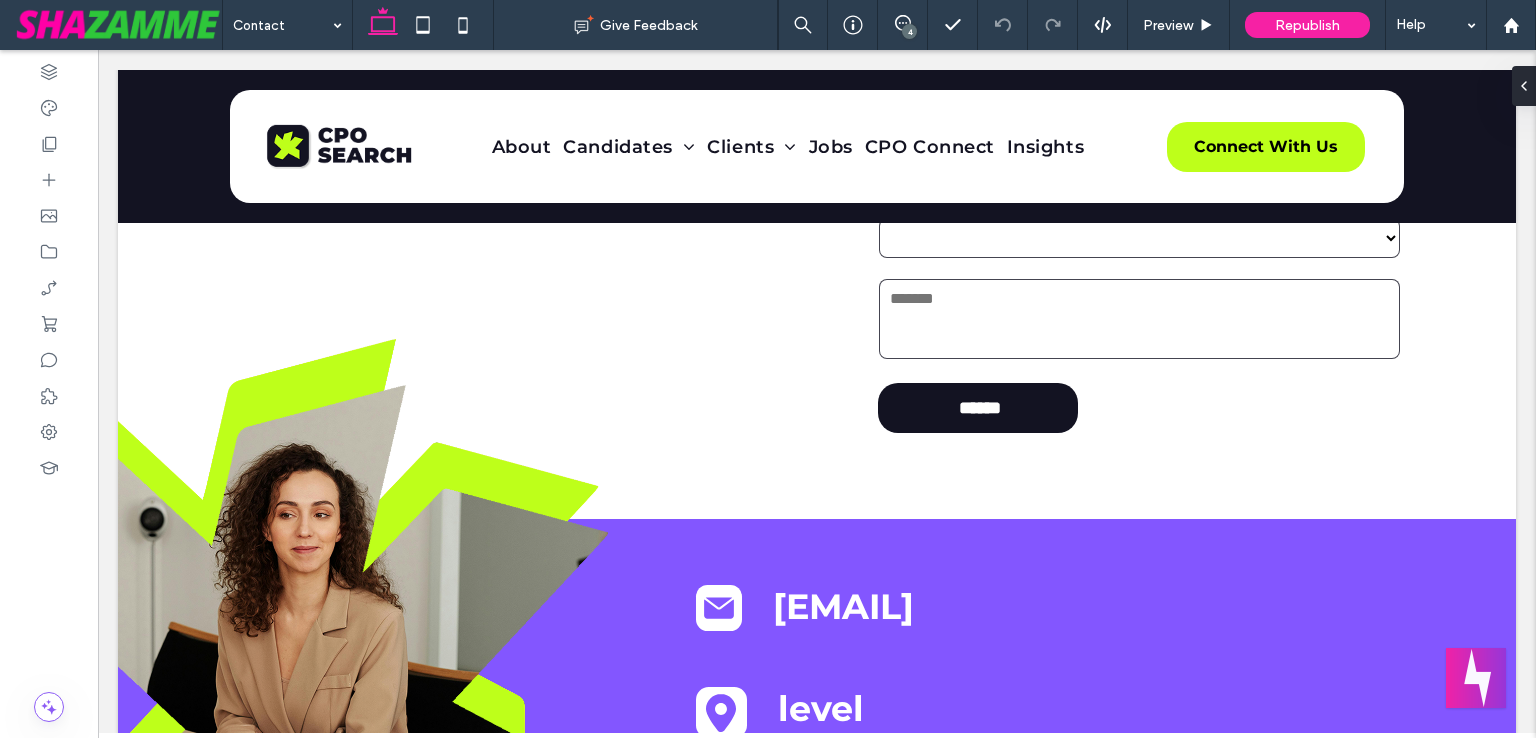 click on "4" at bounding box center [903, 25] 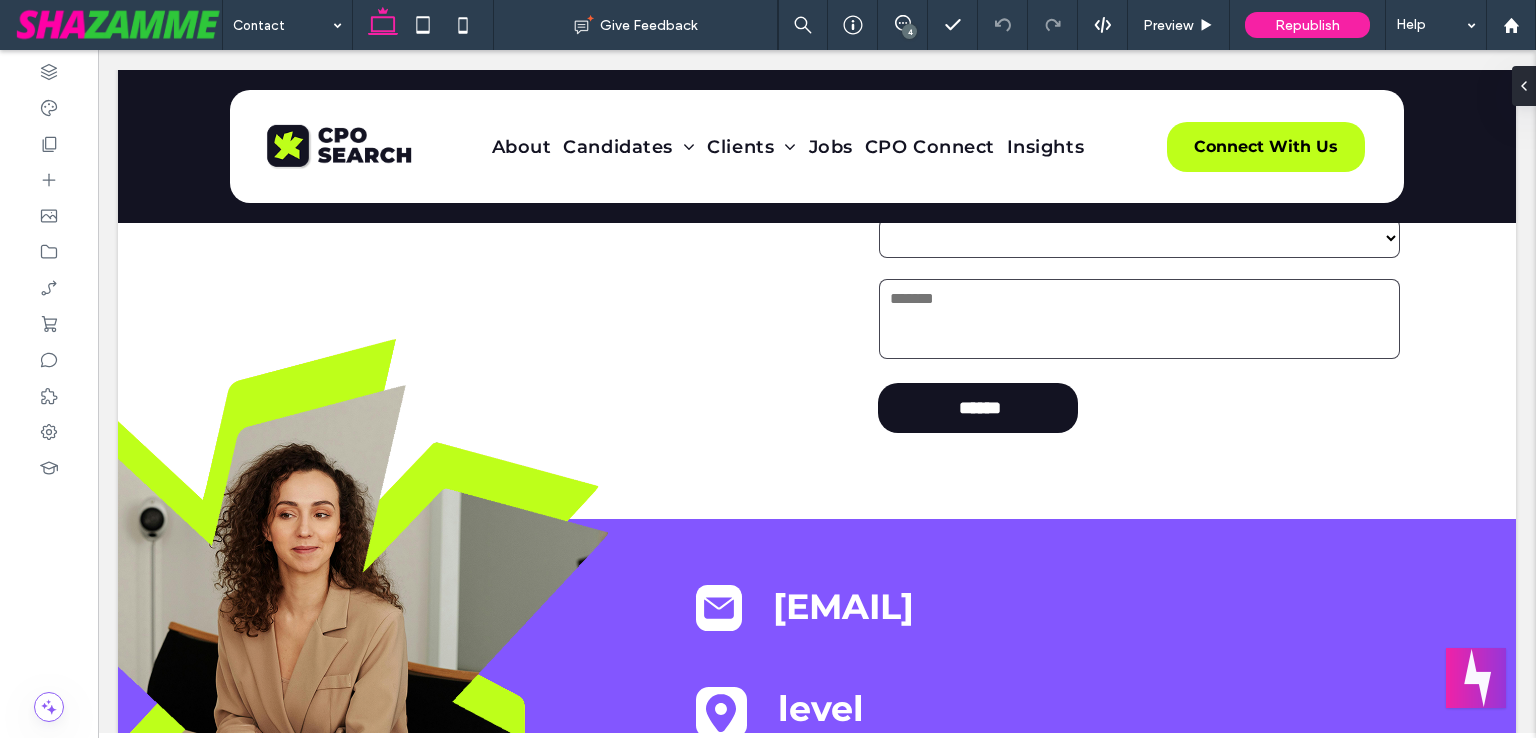 click on "4" at bounding box center [909, 31] 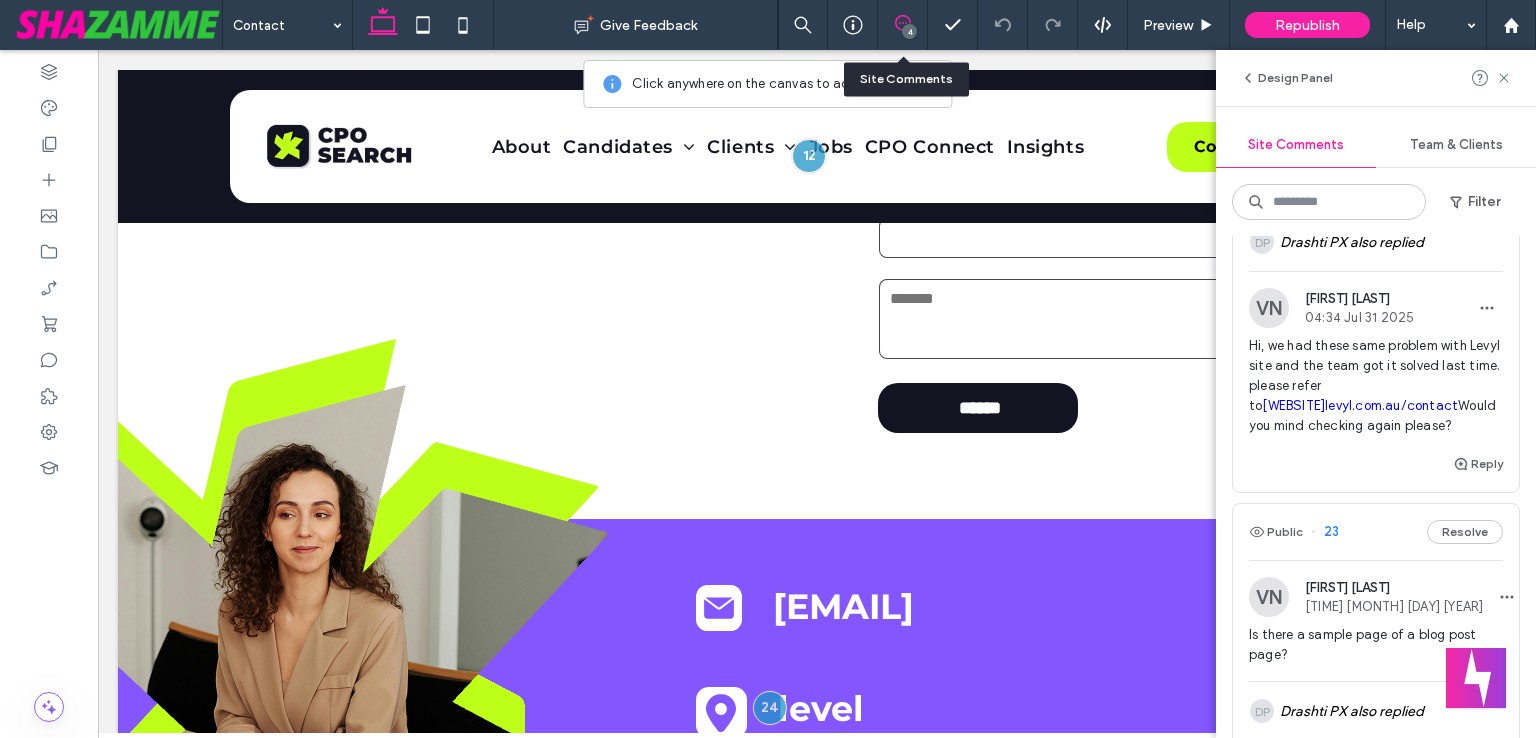scroll, scrollTop: 200, scrollLeft: 0, axis: vertical 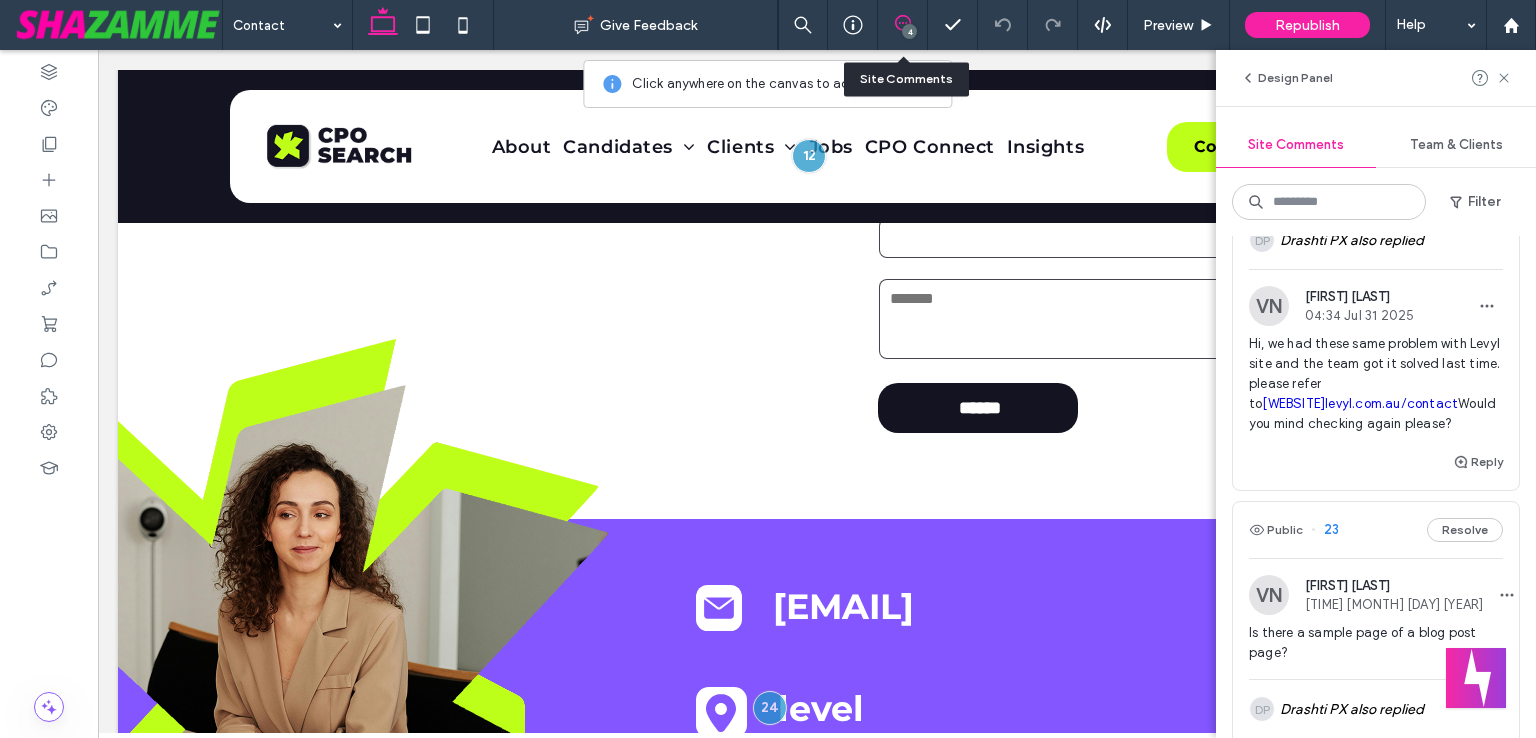 click on "Hi, we had these same problem with Levyl site and the team got it solved last time. please refer to  levyl.com.au/contact
Would you mind checking again please?" at bounding box center [1376, 384] 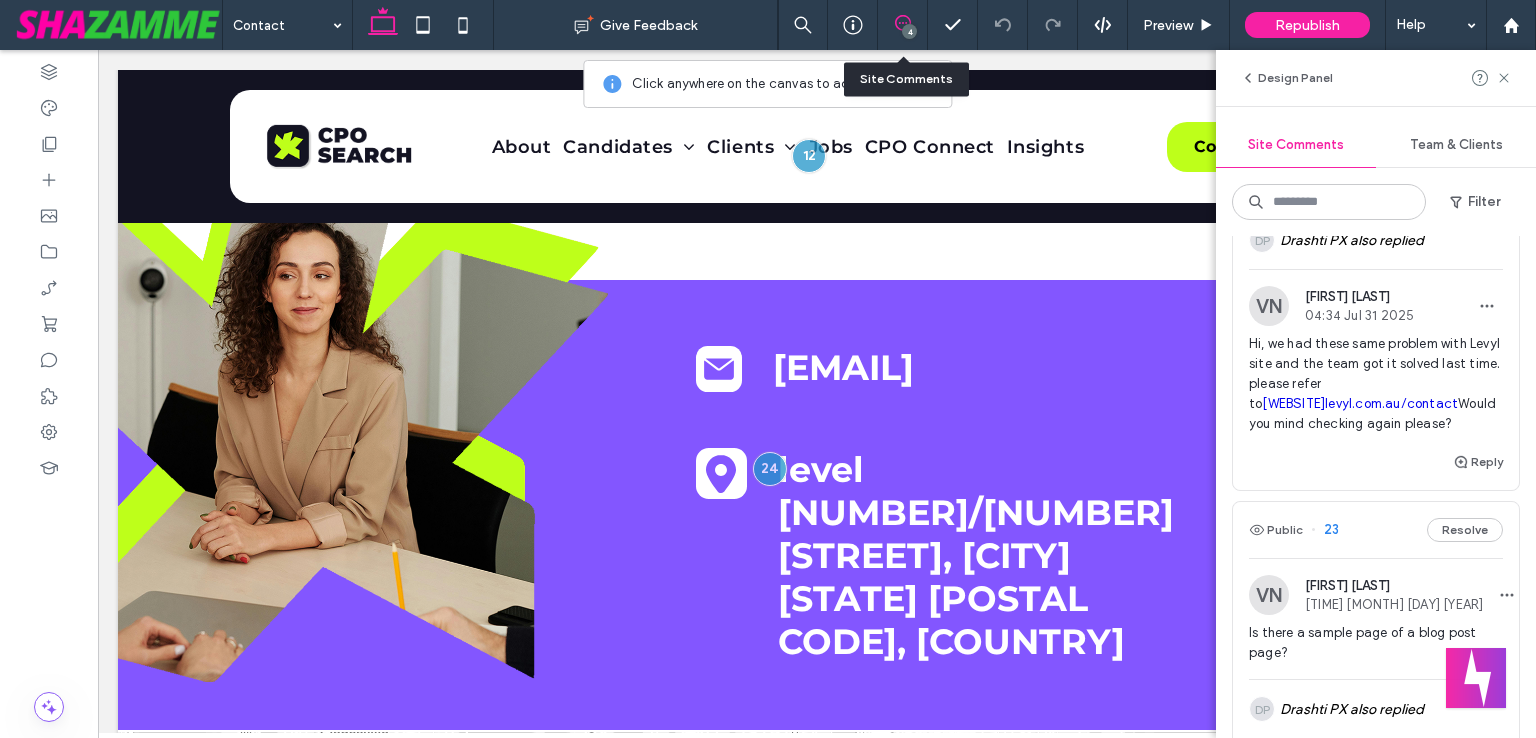 scroll, scrollTop: 933, scrollLeft: 0, axis: vertical 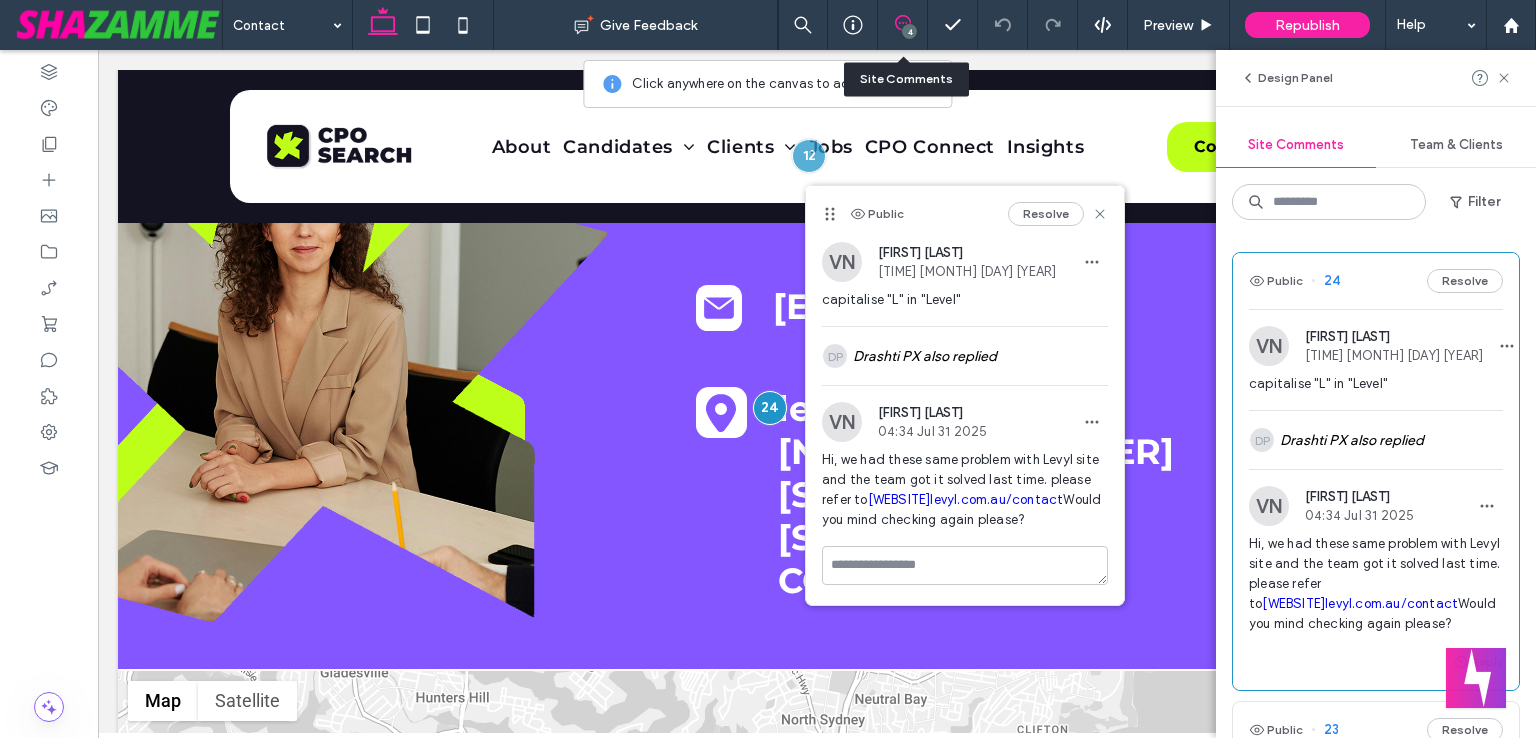 click on "Resolve" at bounding box center [1058, 214] 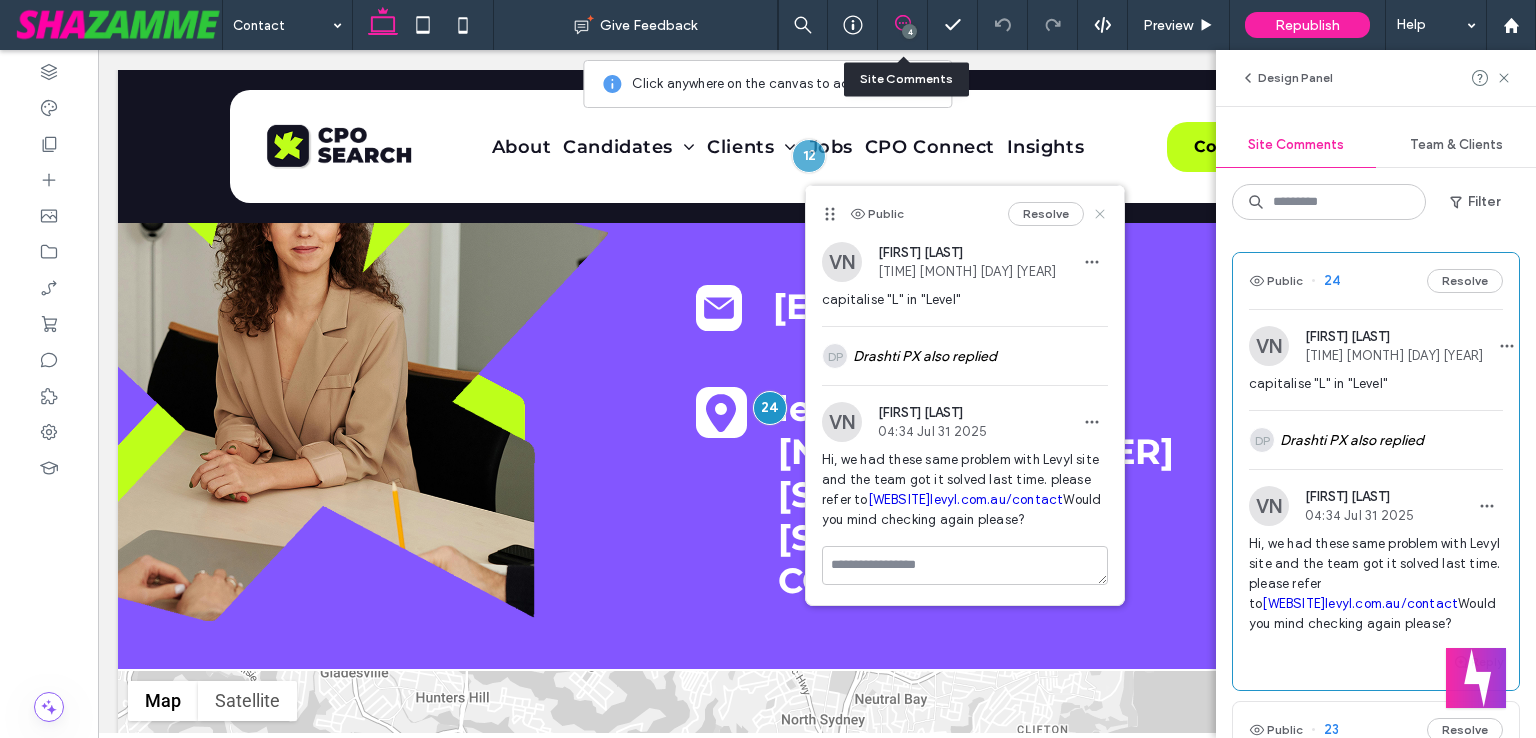 click 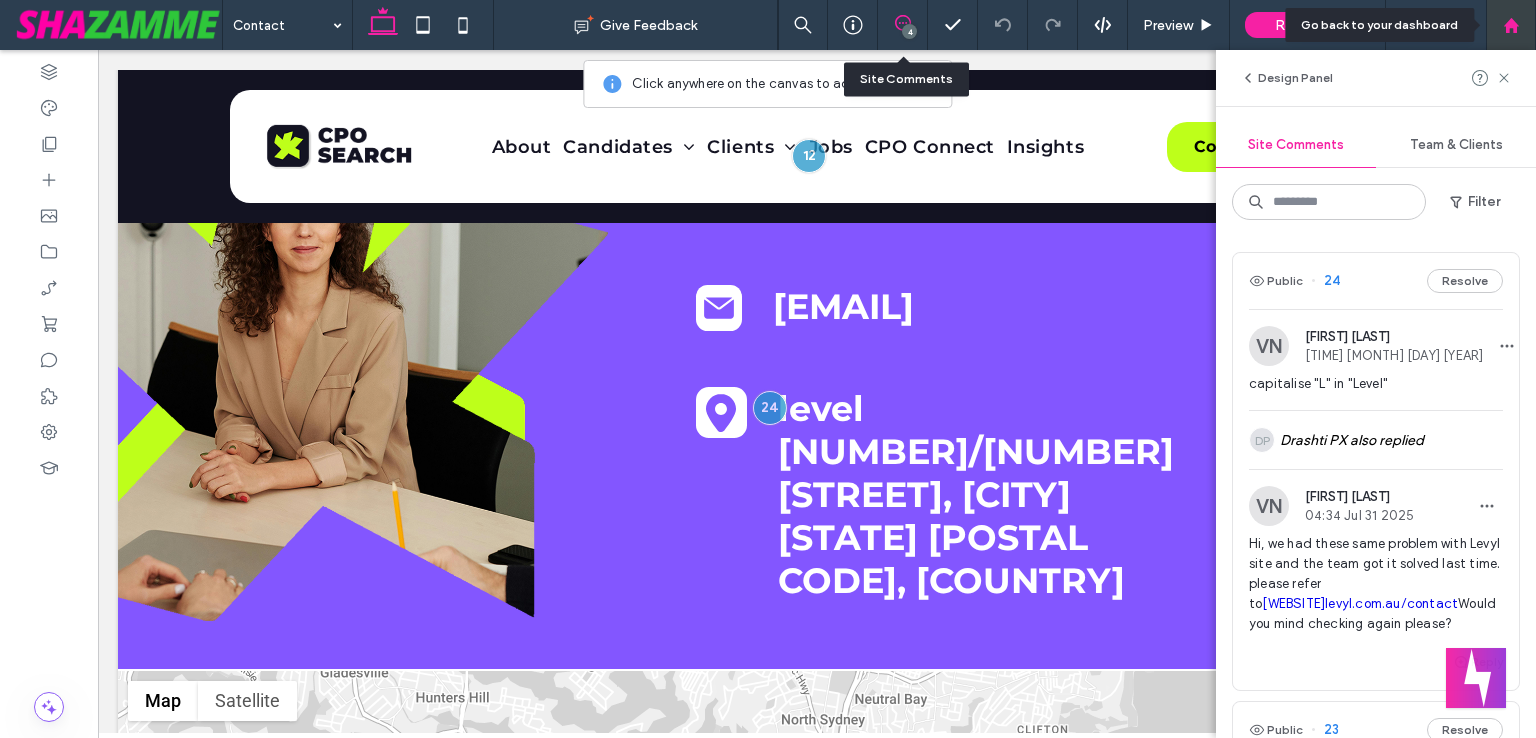 click 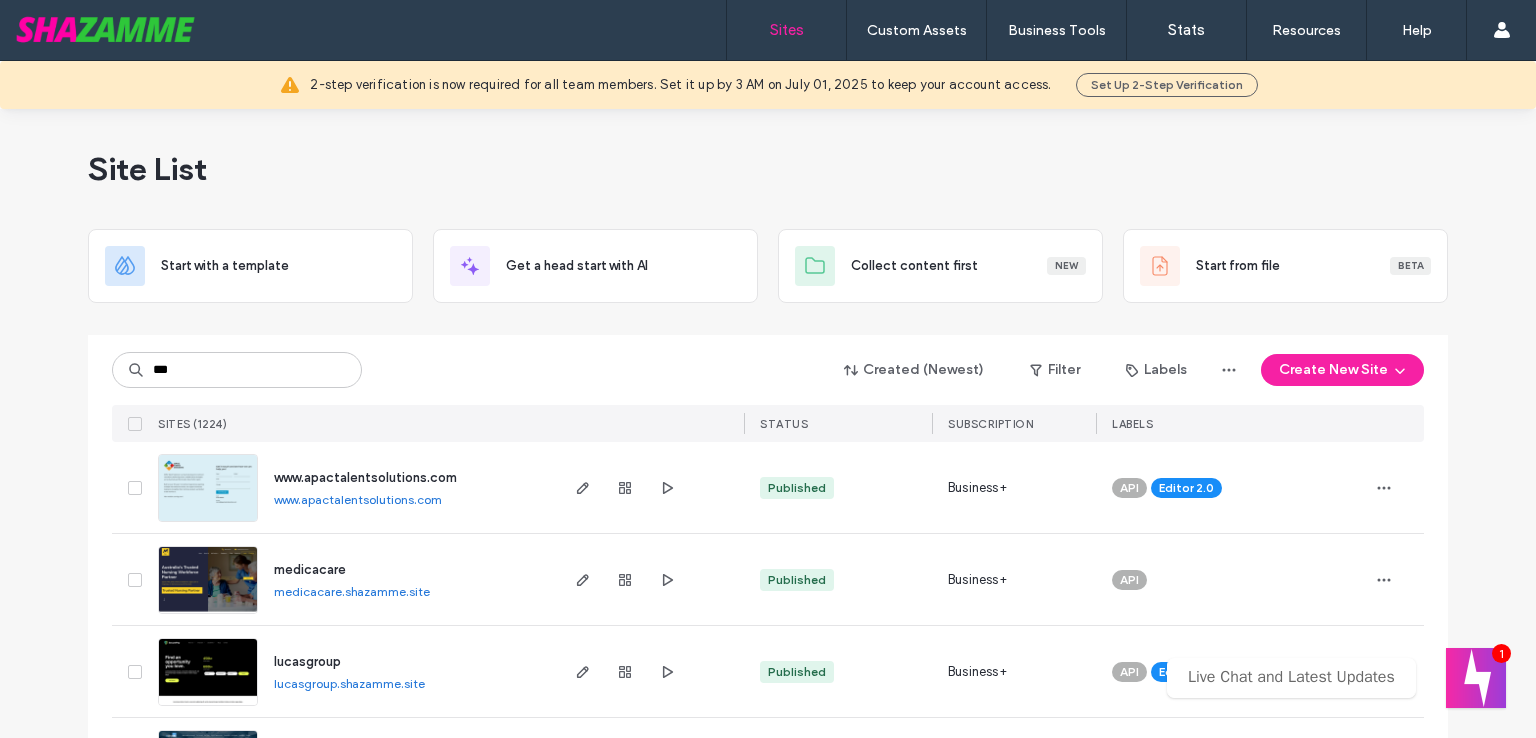 scroll, scrollTop: 0, scrollLeft: 0, axis: both 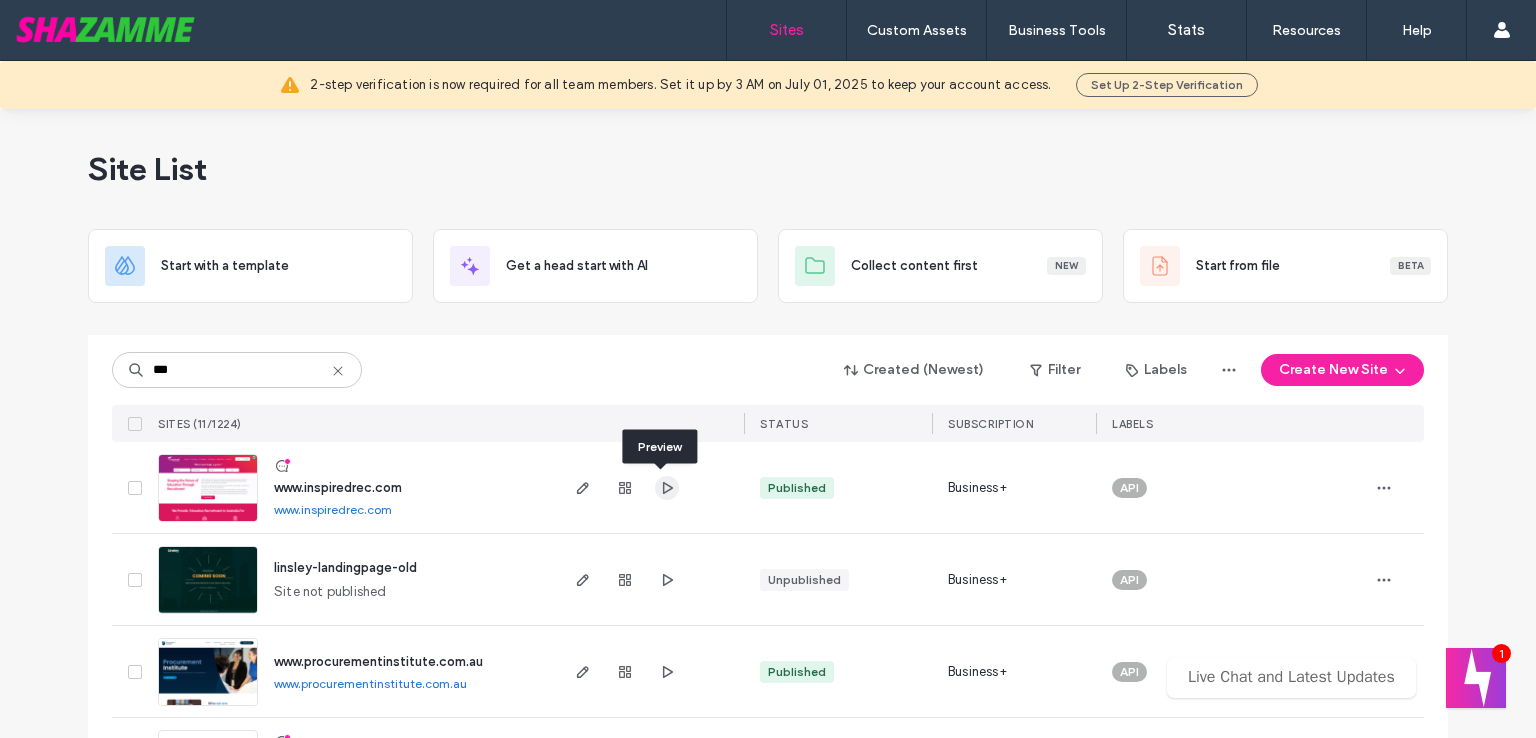 type on "***" 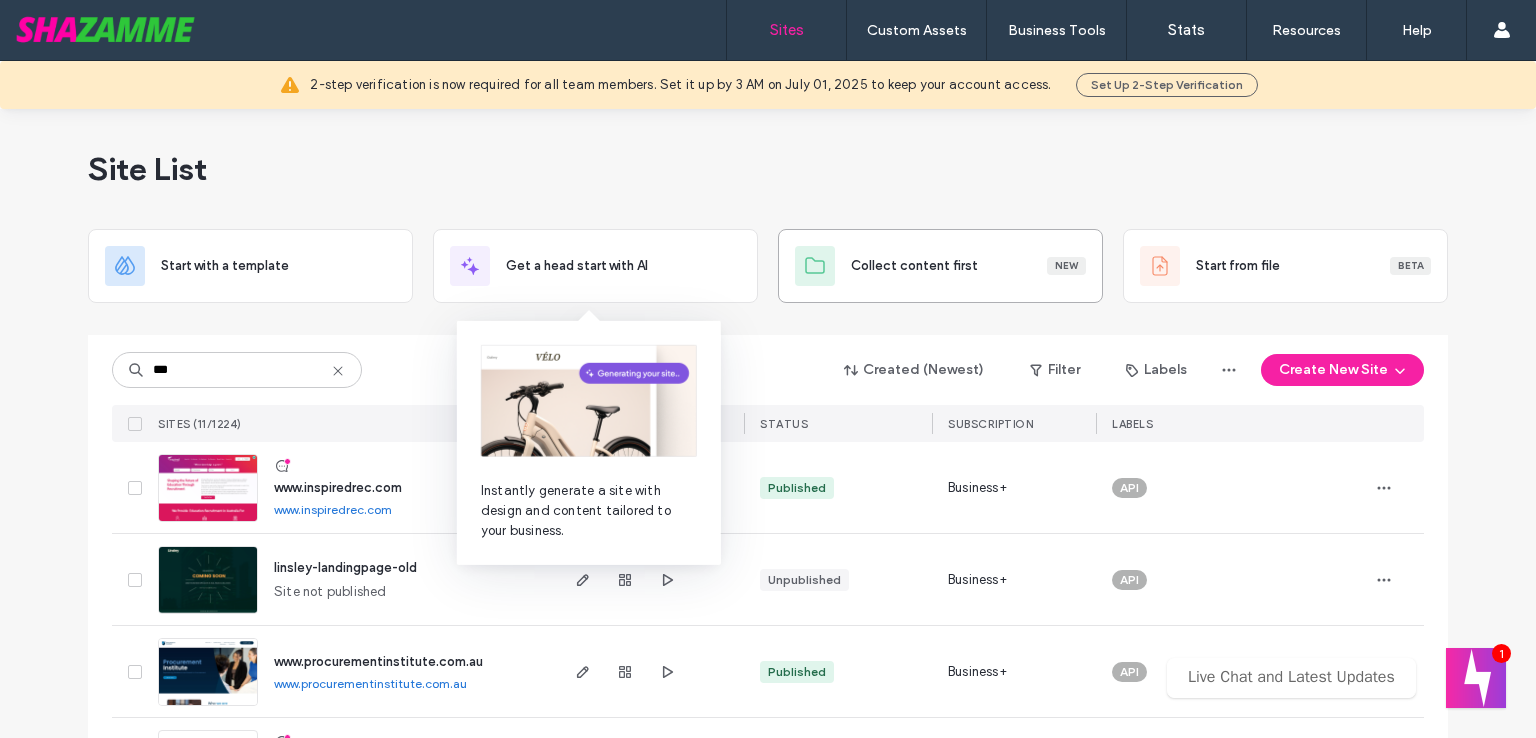 type 